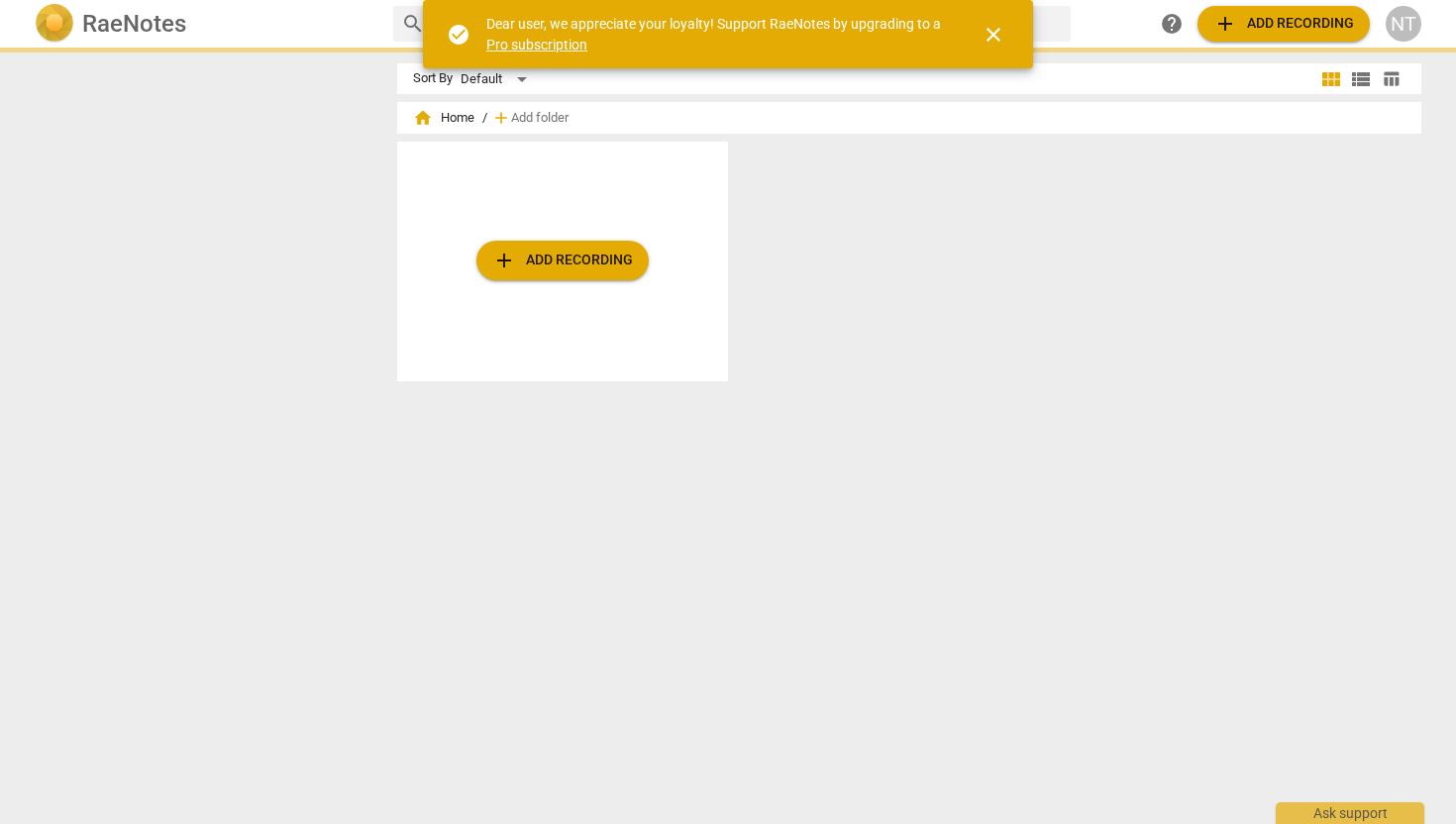 scroll, scrollTop: 0, scrollLeft: 0, axis: both 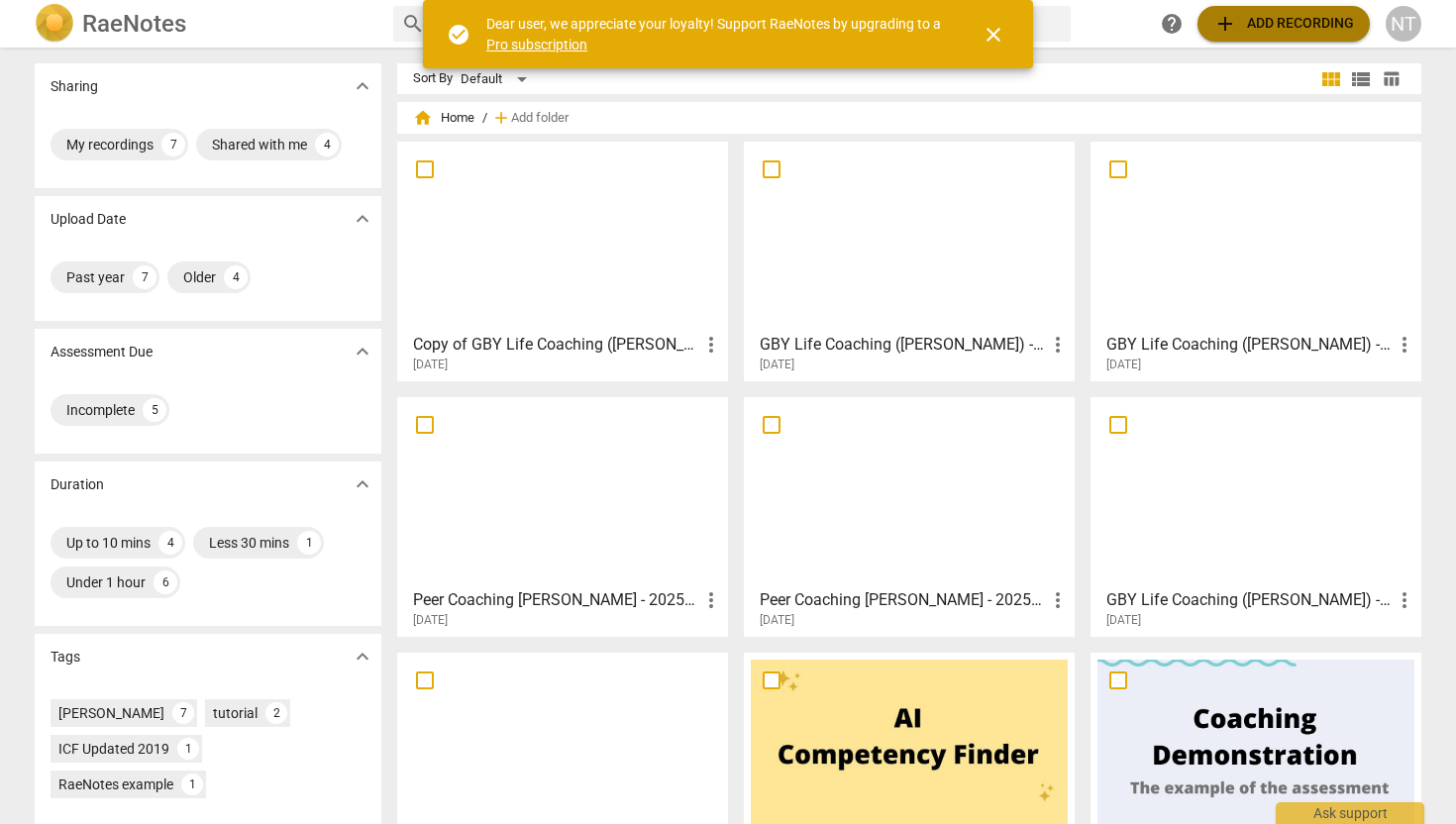 click on "add" at bounding box center [1225, 24] 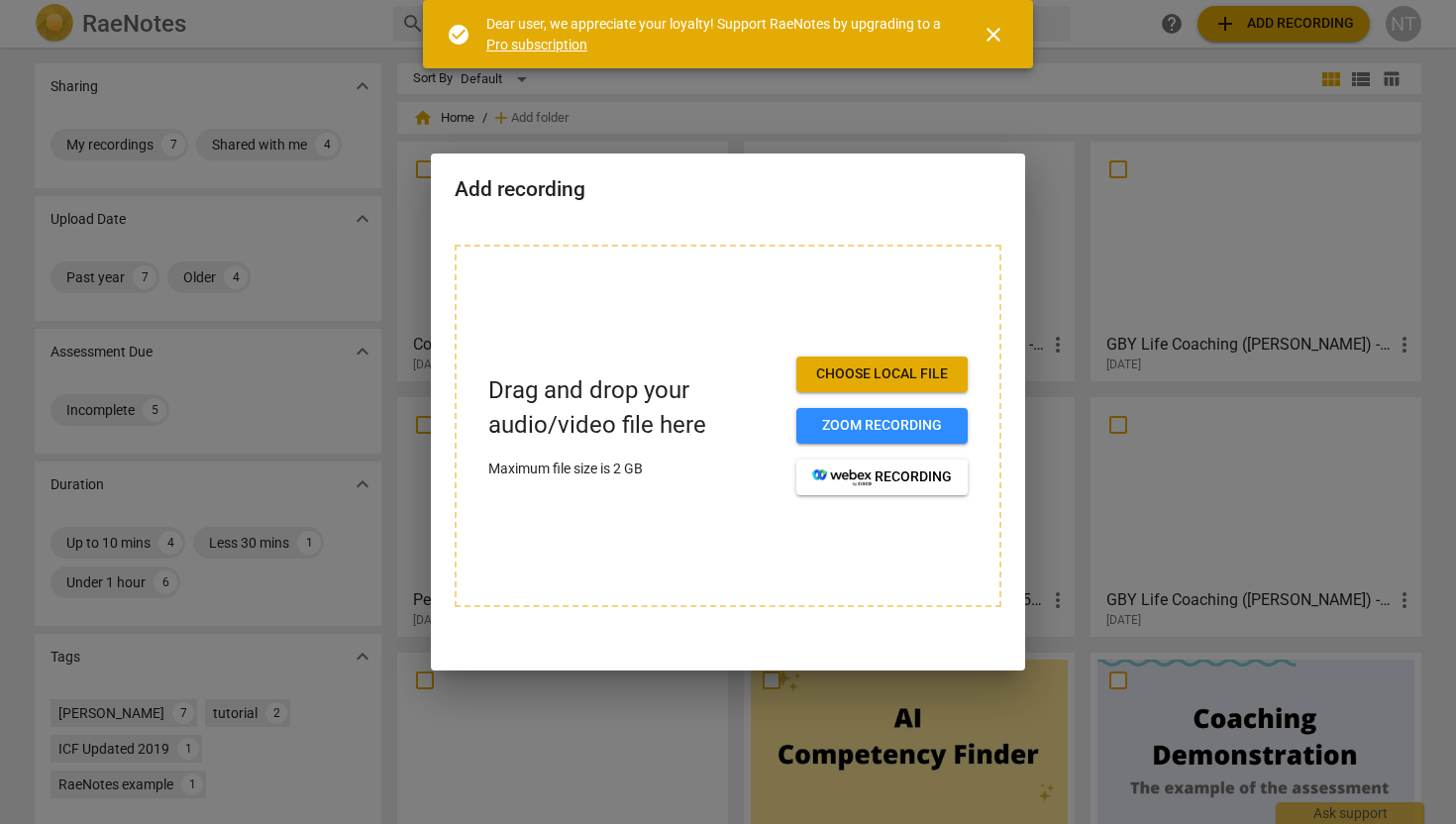 click on "Choose local file" at bounding box center (882, 374) 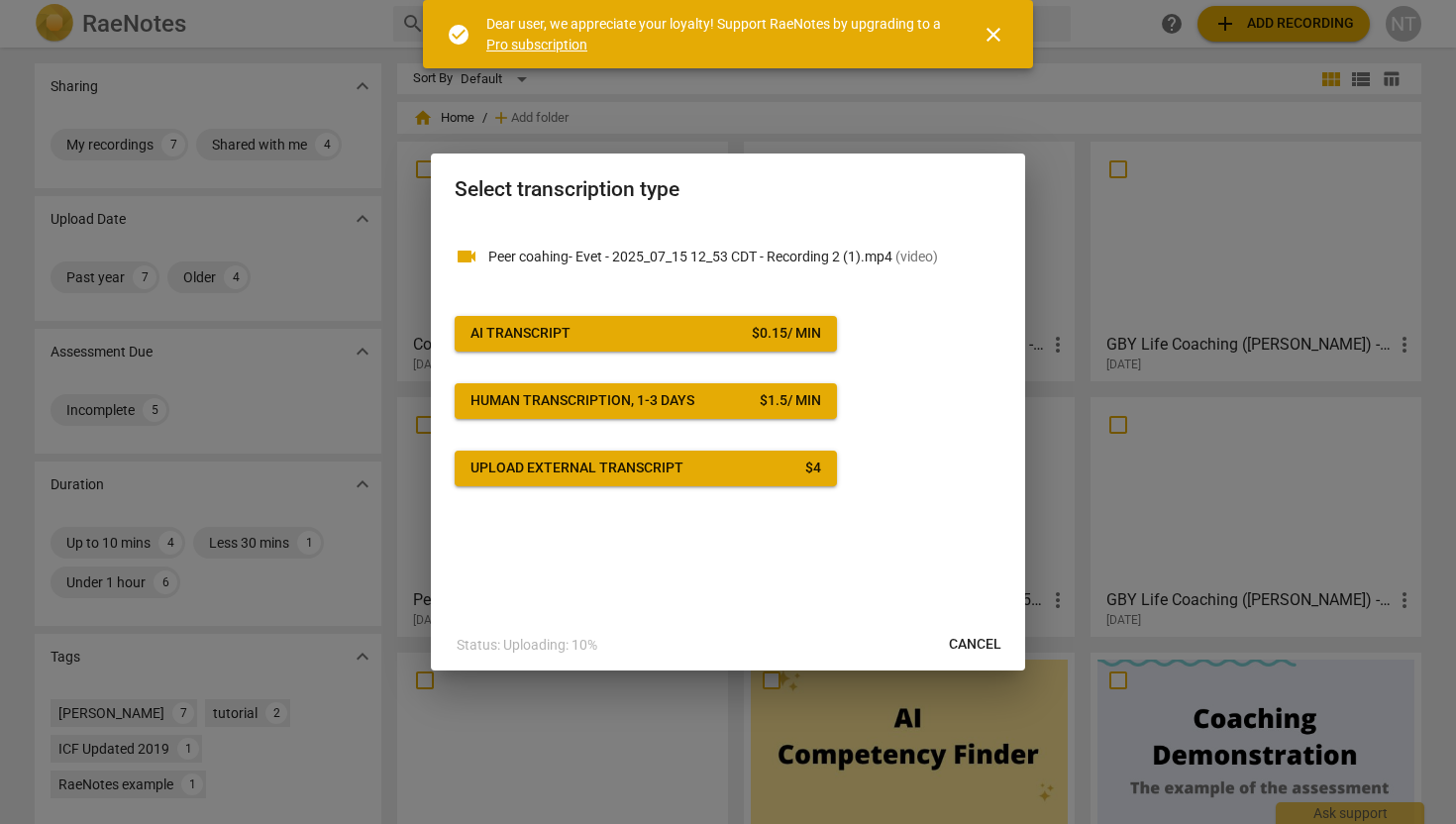 click on "AI Transcript $ 0.15  / min" at bounding box center (646, 334) 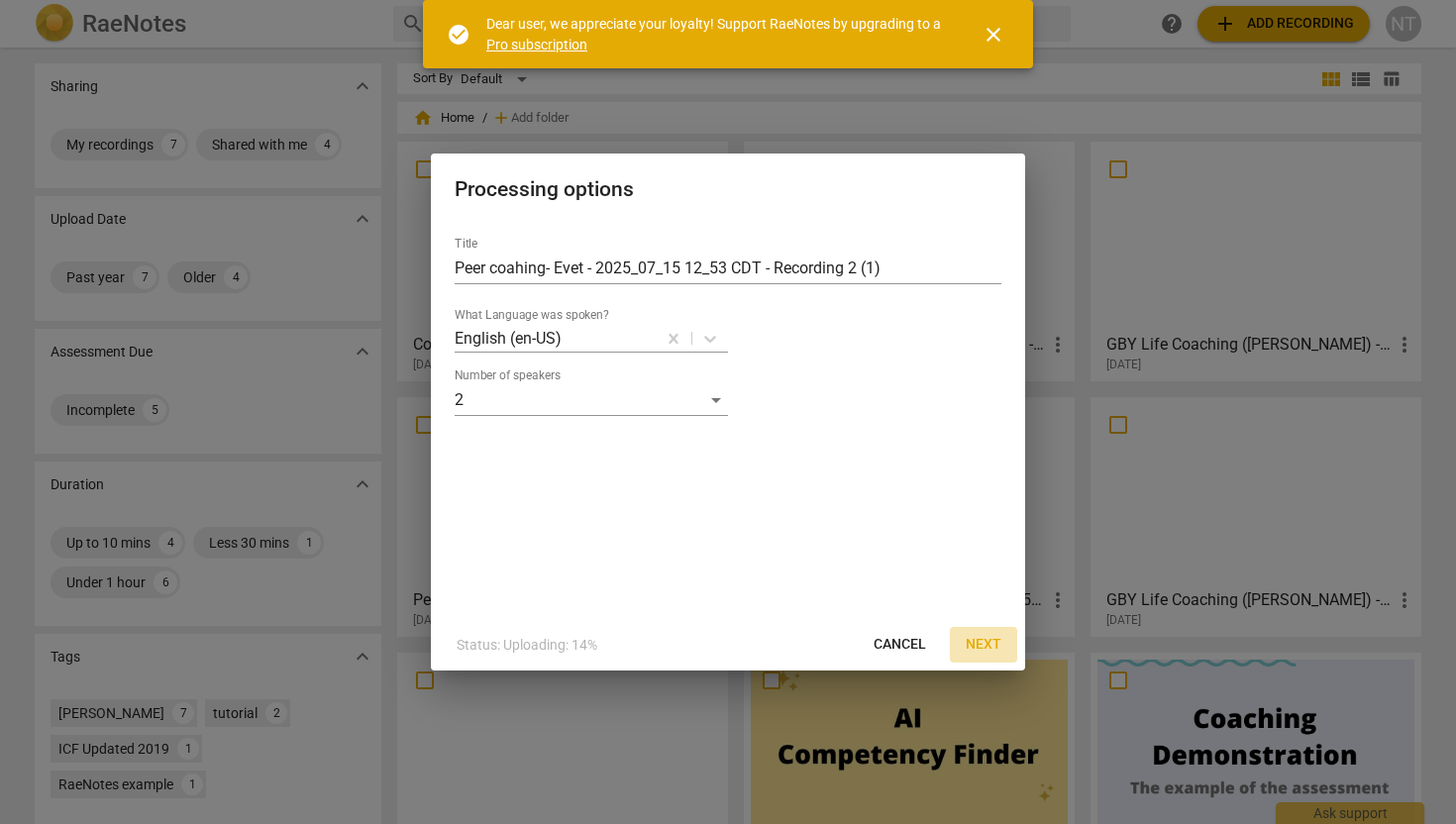 click on "Next" at bounding box center [984, 645] 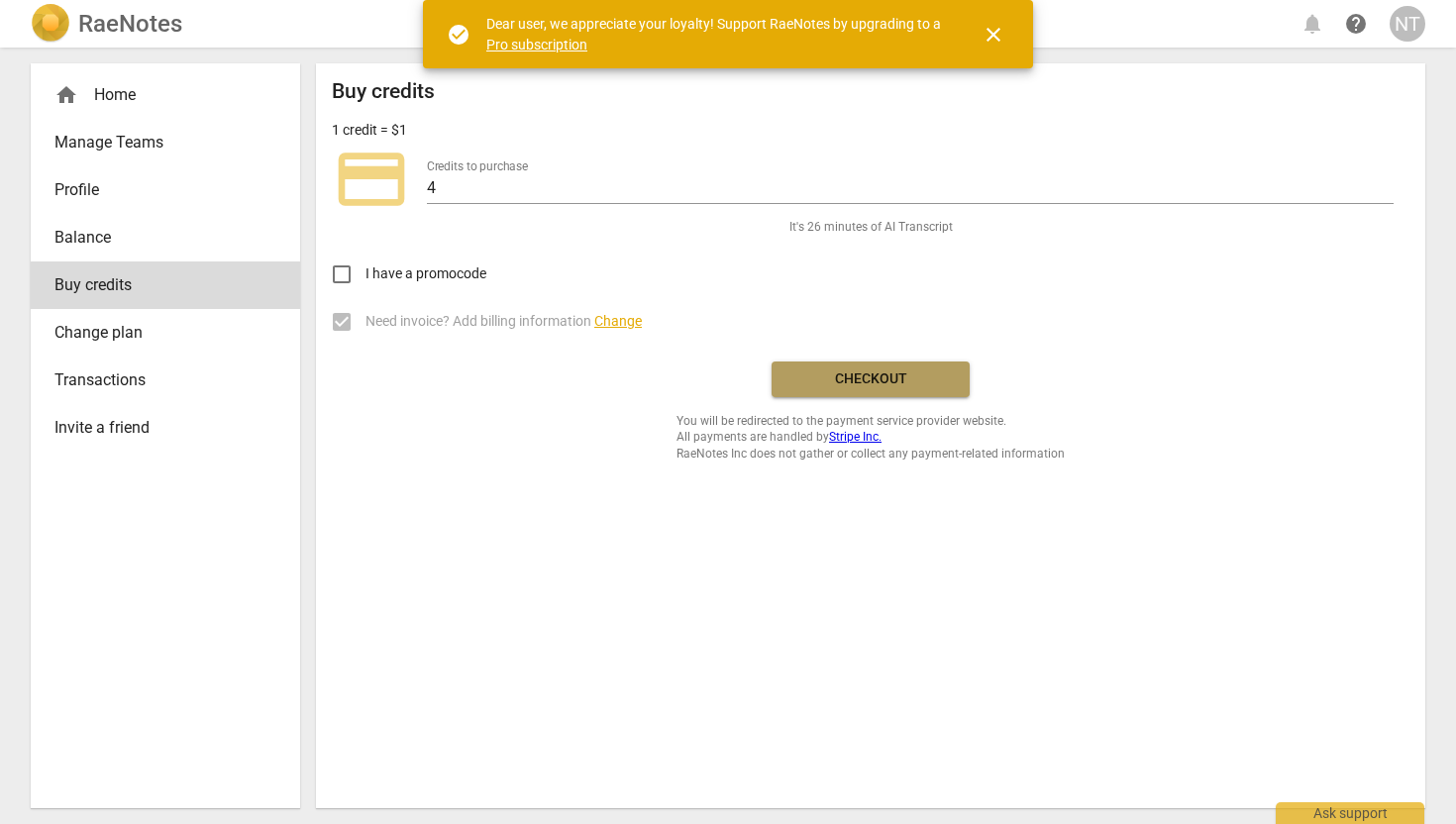 click on "Checkout" at bounding box center (871, 379) 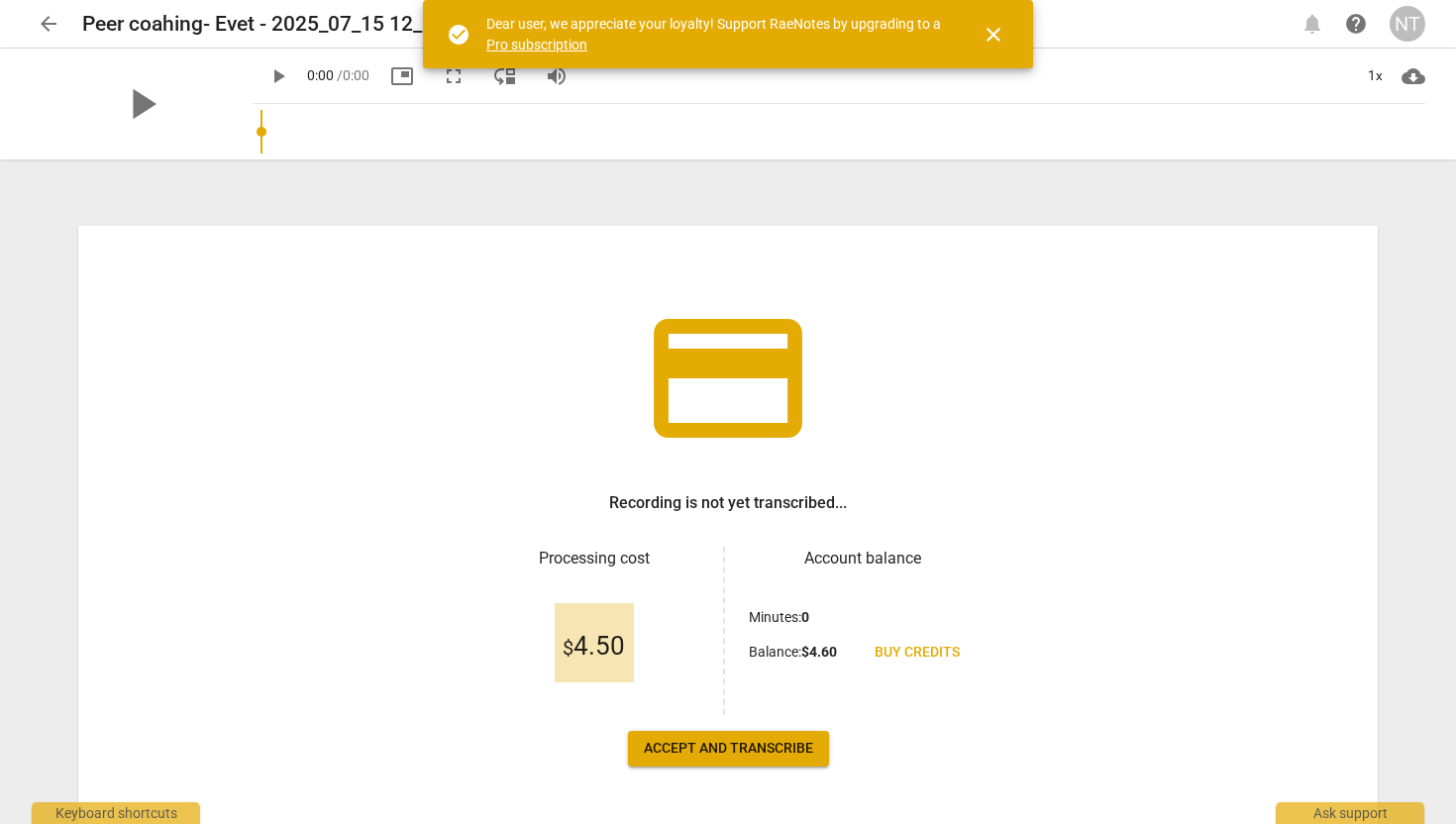 scroll, scrollTop: 0, scrollLeft: 0, axis: both 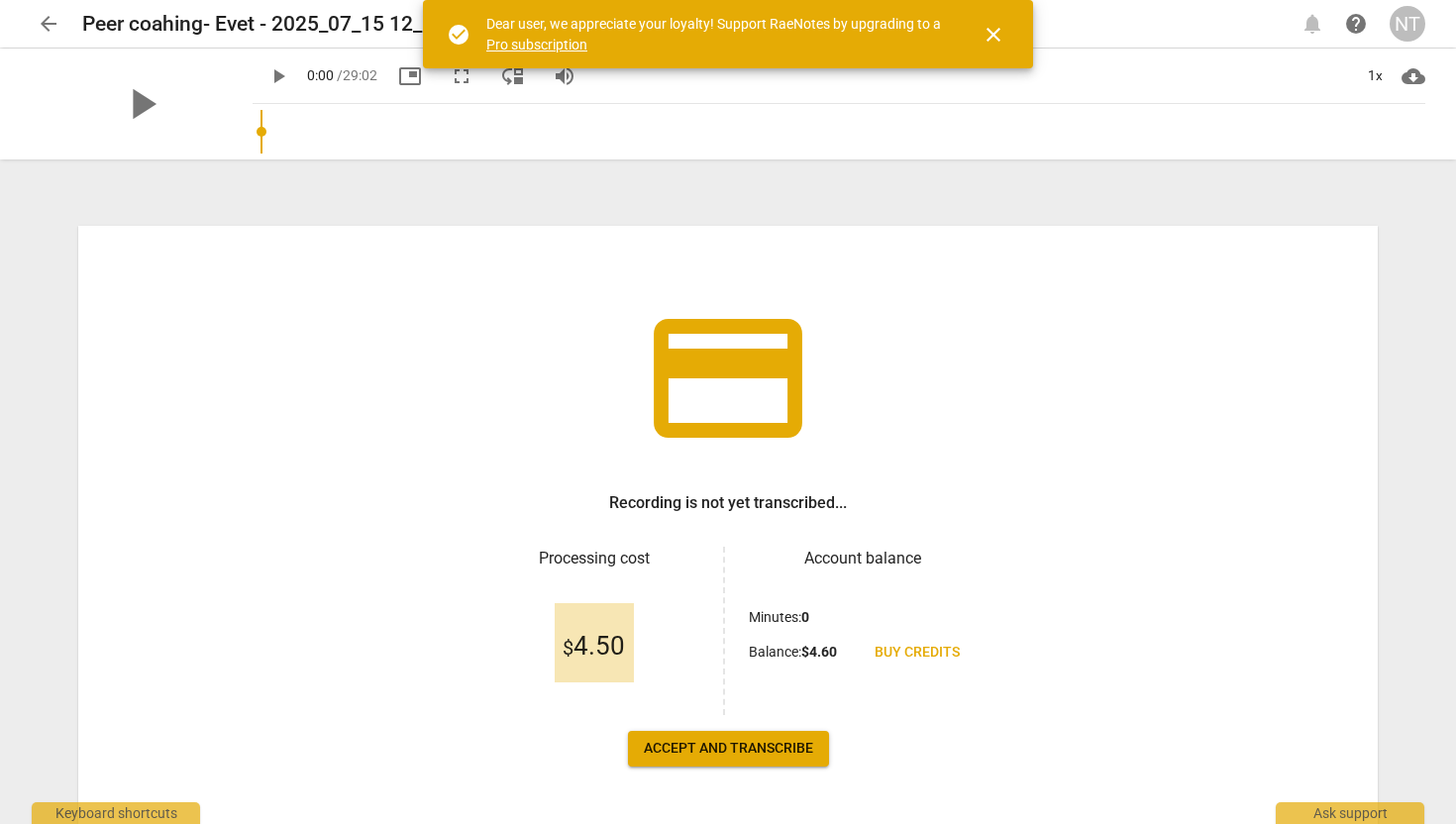 click on "Accept and transcribe" at bounding box center (728, 749) 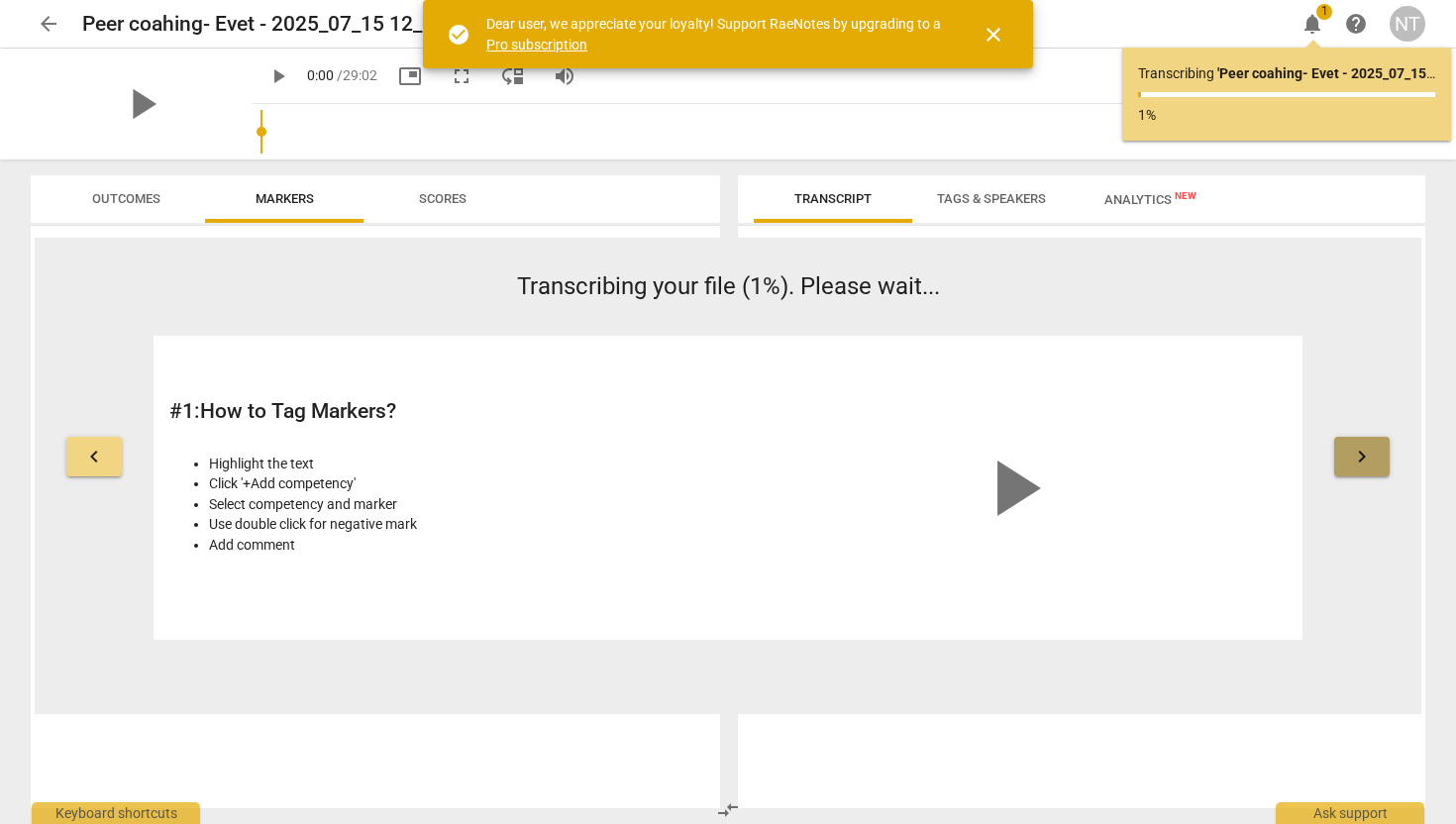 click on "keyboard_arrow_right" at bounding box center (1362, 457) 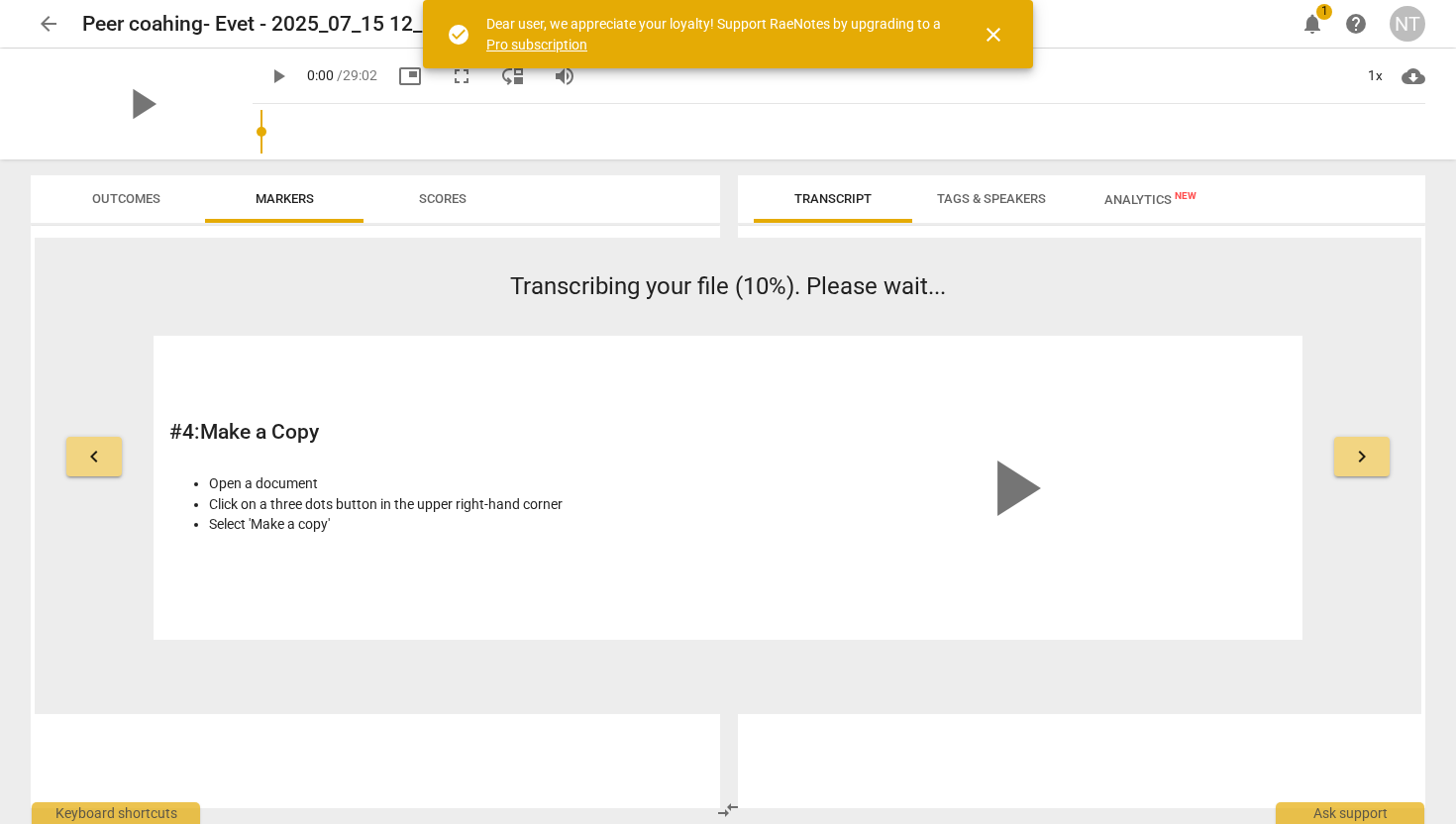 click on "keyboard_arrow_right" at bounding box center [1362, 457] 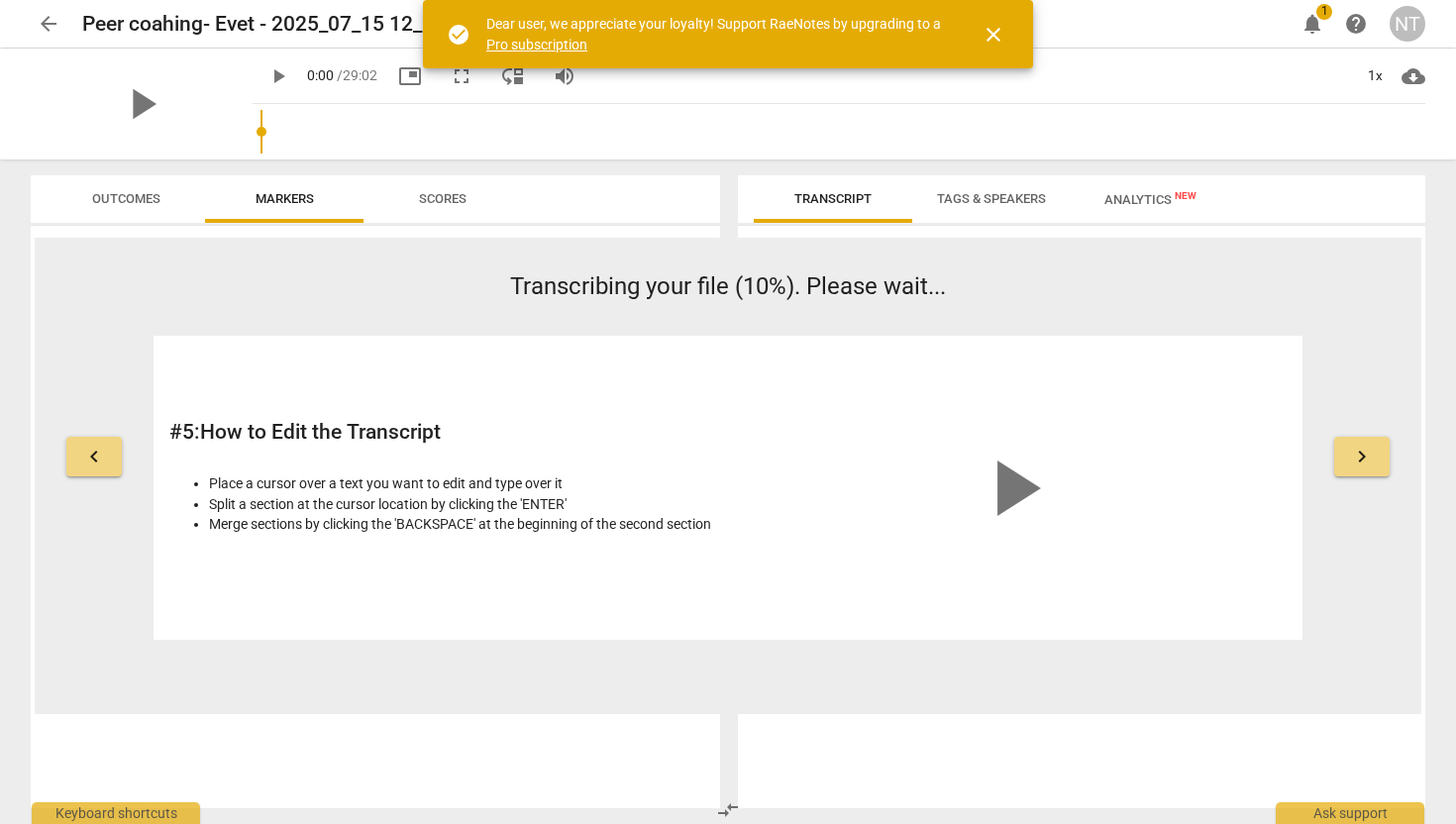 click on "keyboard_arrow_right" at bounding box center (1362, 457) 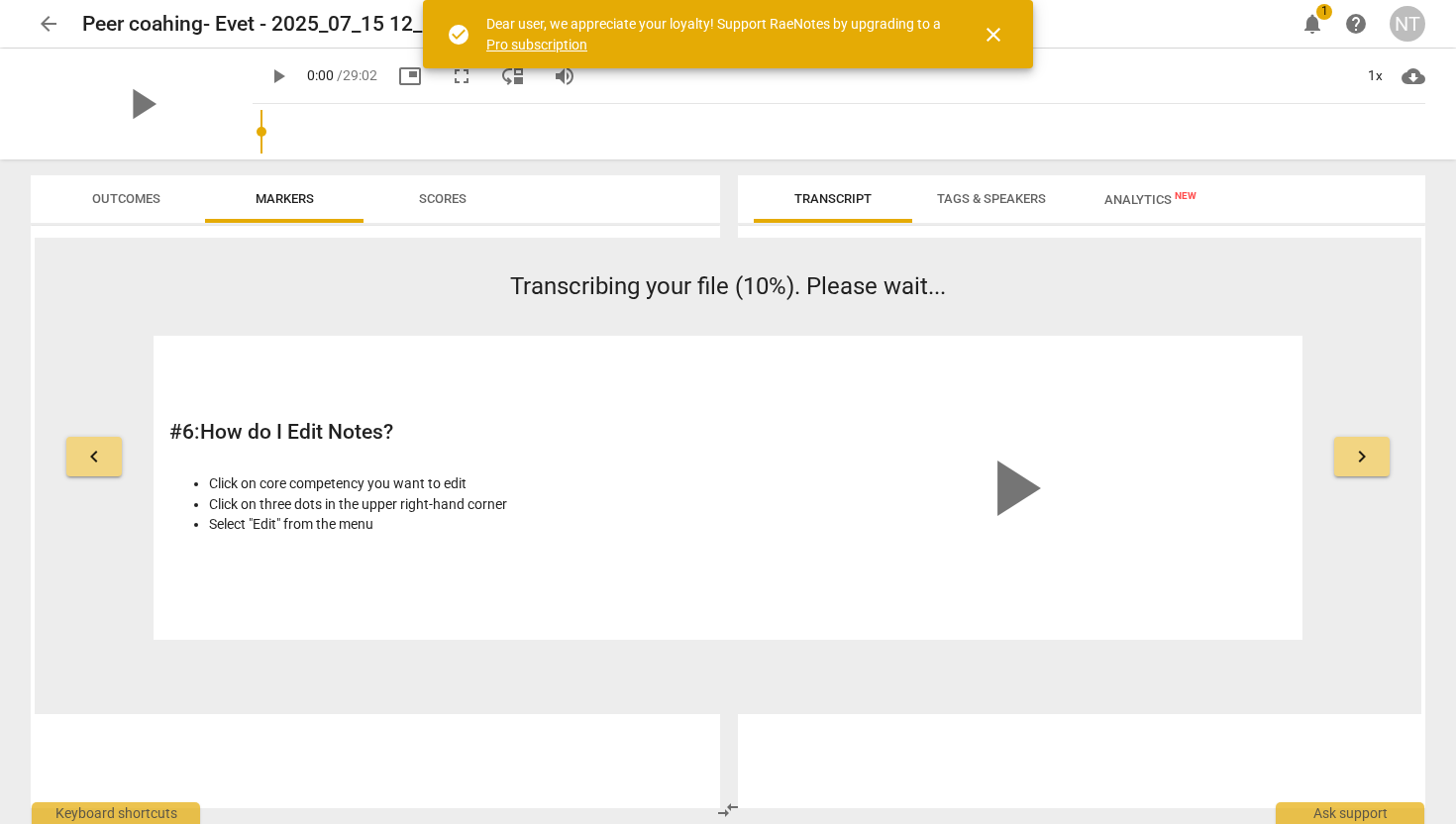 click on "keyboard_arrow_right" at bounding box center (1362, 457) 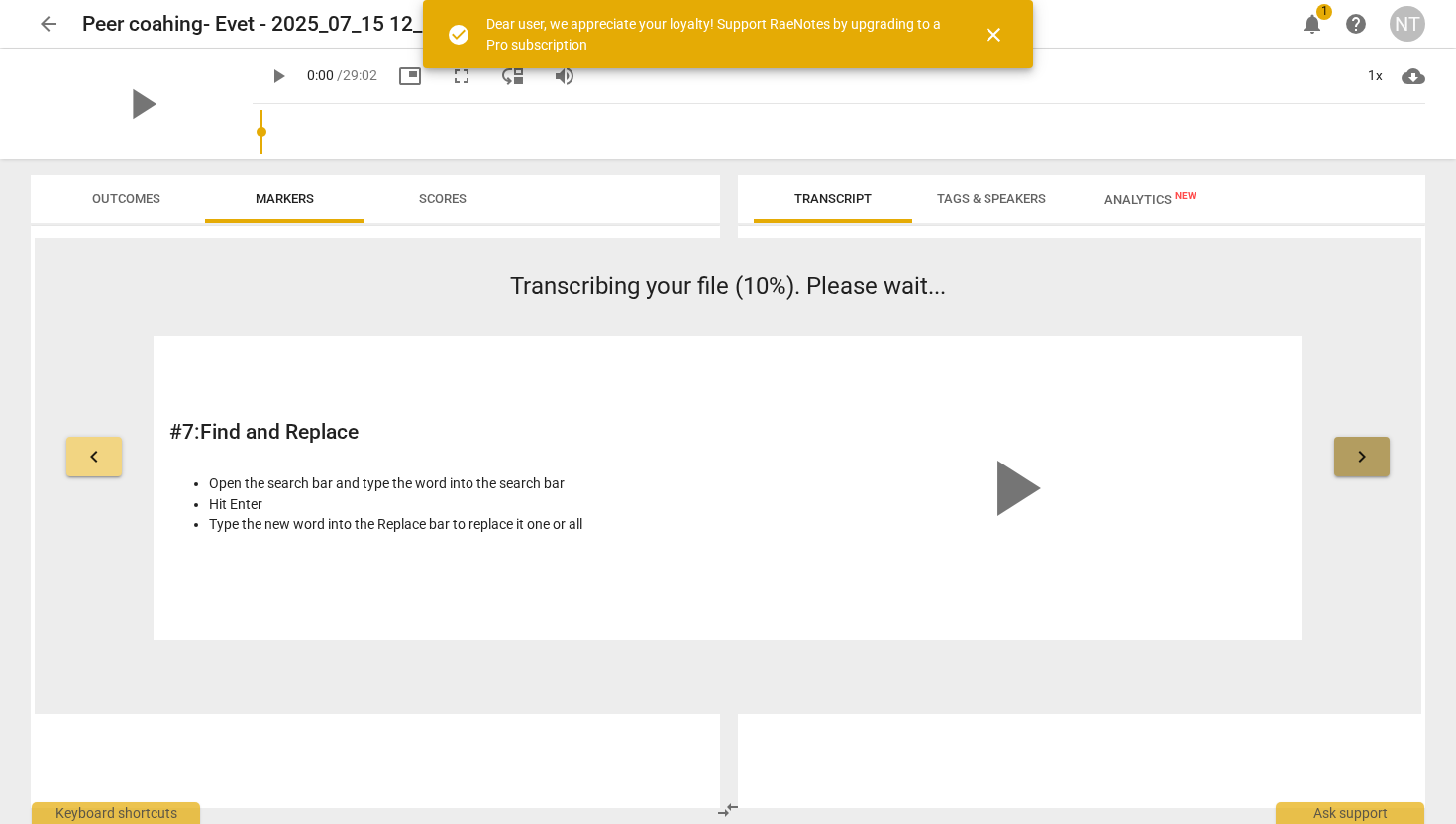 click on "keyboard_arrow_right" at bounding box center (1362, 457) 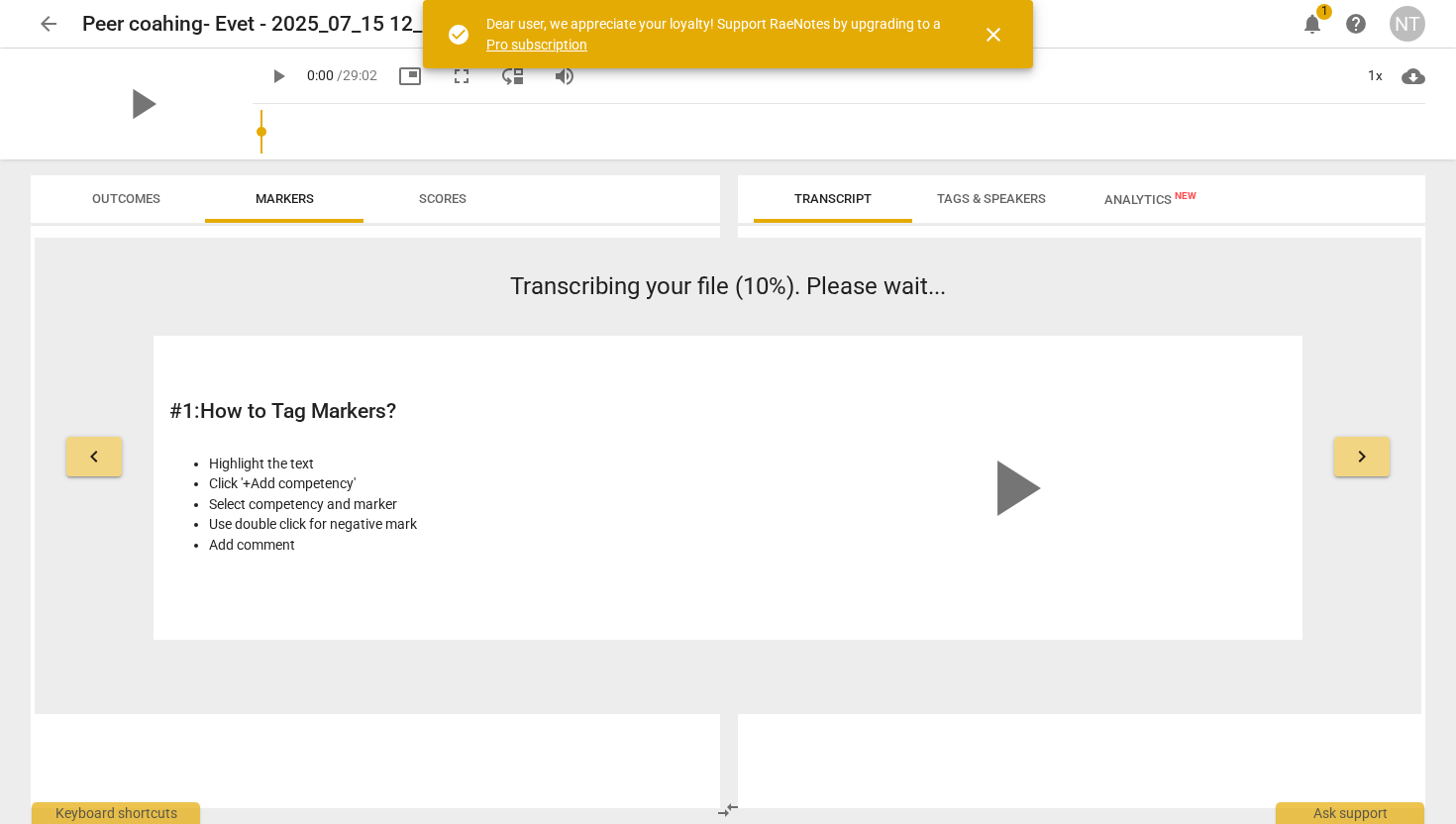 click on "keyboard_arrow_right" at bounding box center [1362, 457] 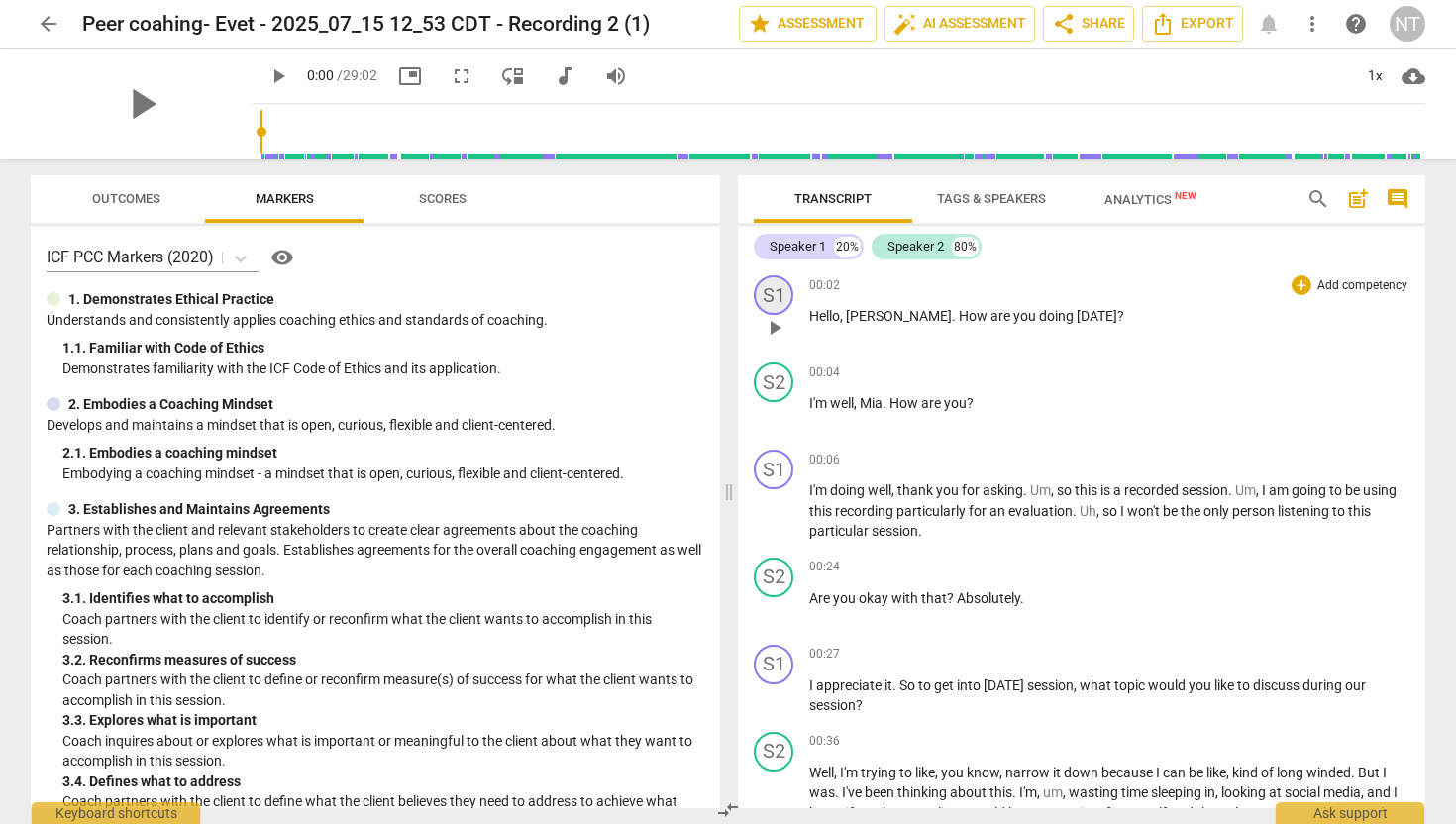 click on "S1" at bounding box center [774, 295] 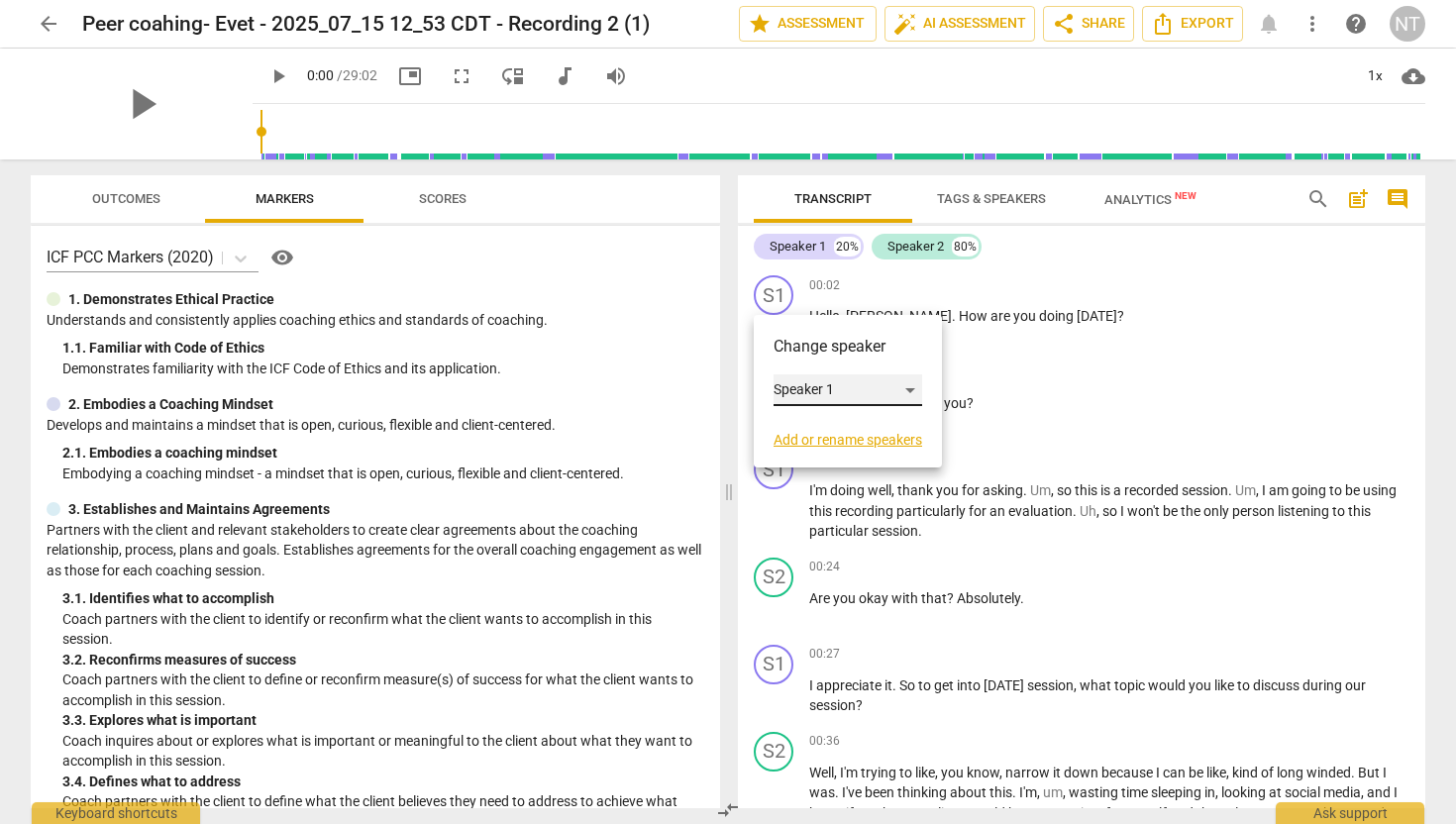 click on "Speaker 1" at bounding box center [848, 390] 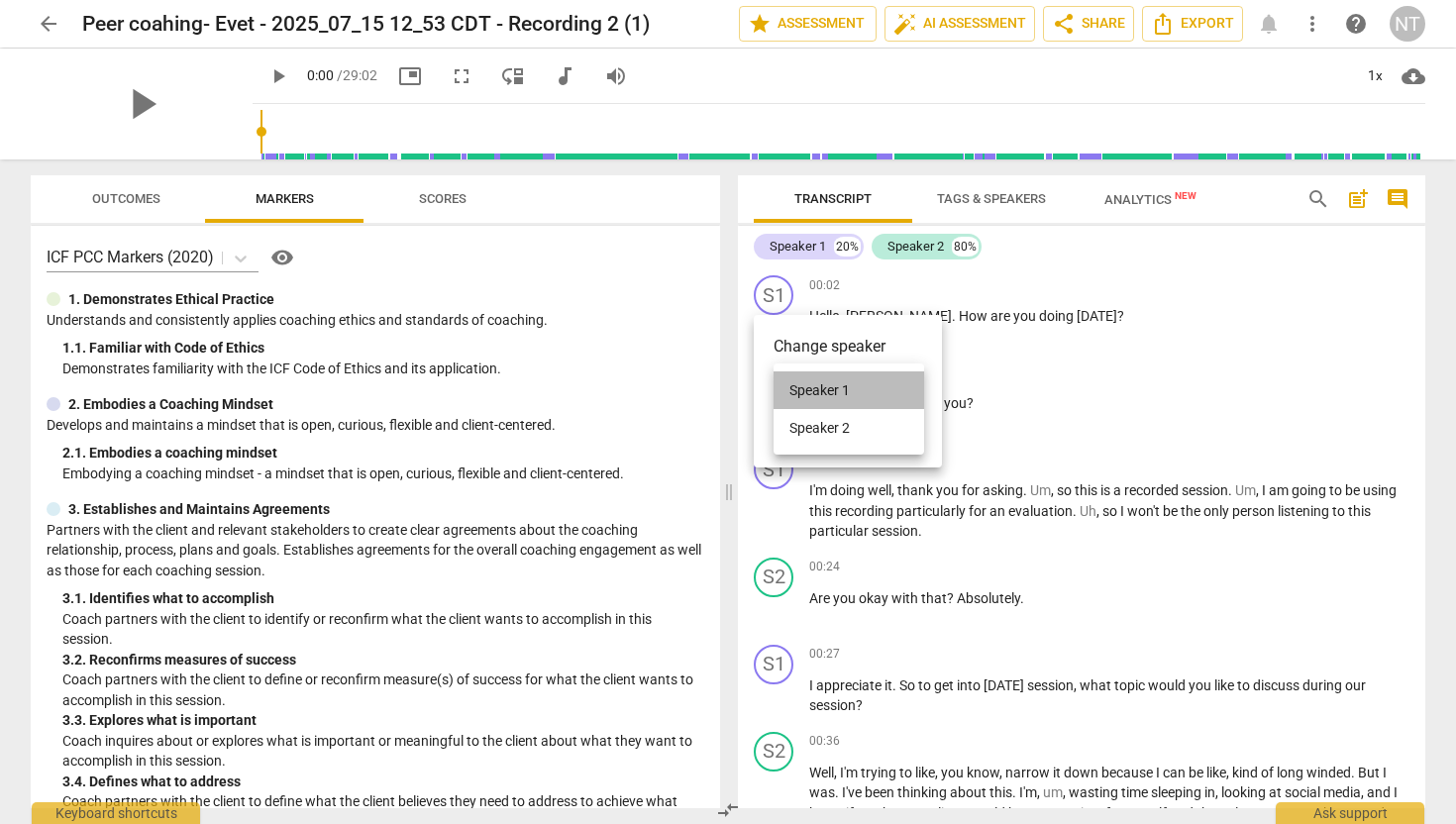 click on "Speaker 1" at bounding box center (849, 390) 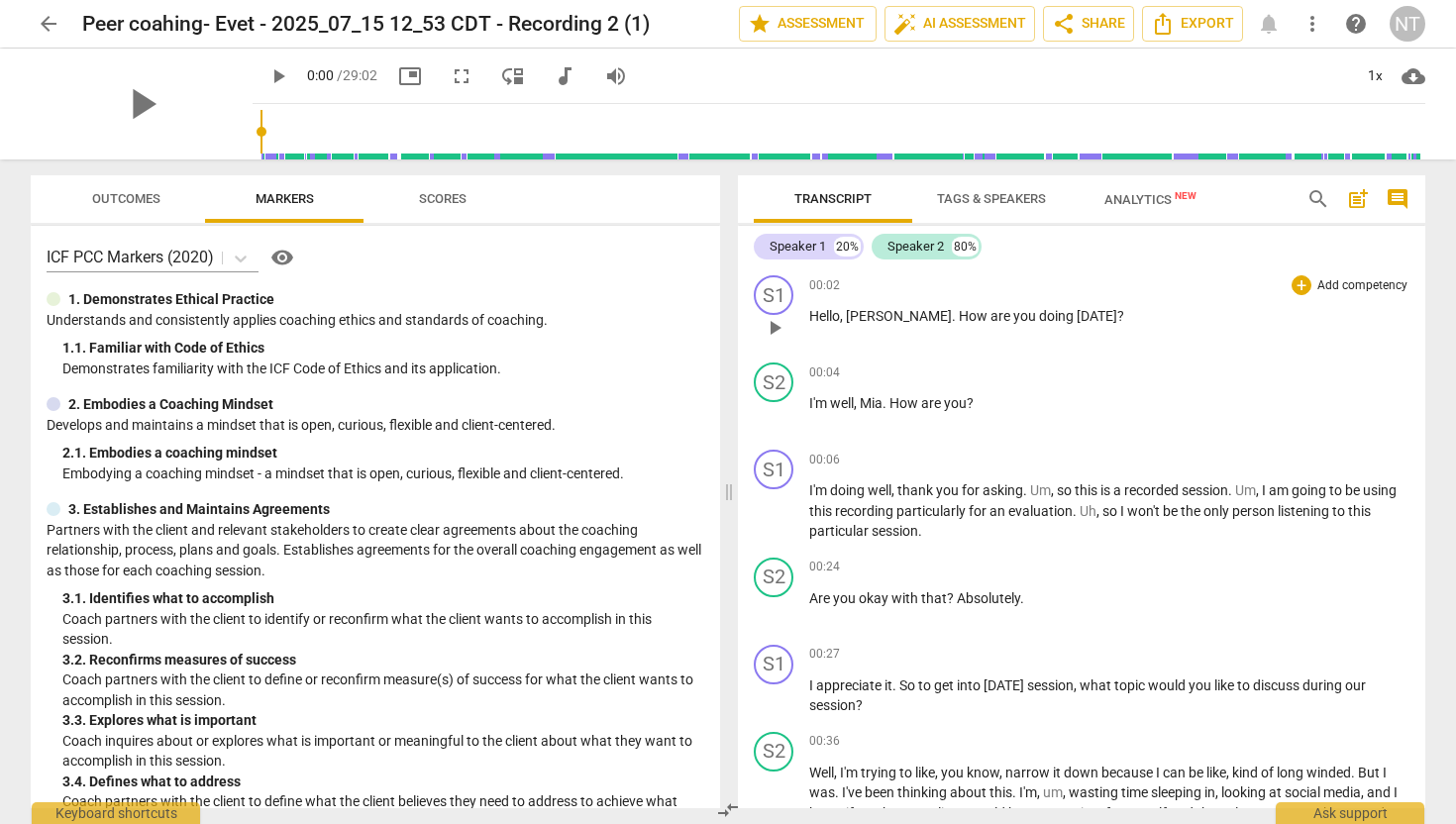 click on "Add competency" at bounding box center (1362, 286) 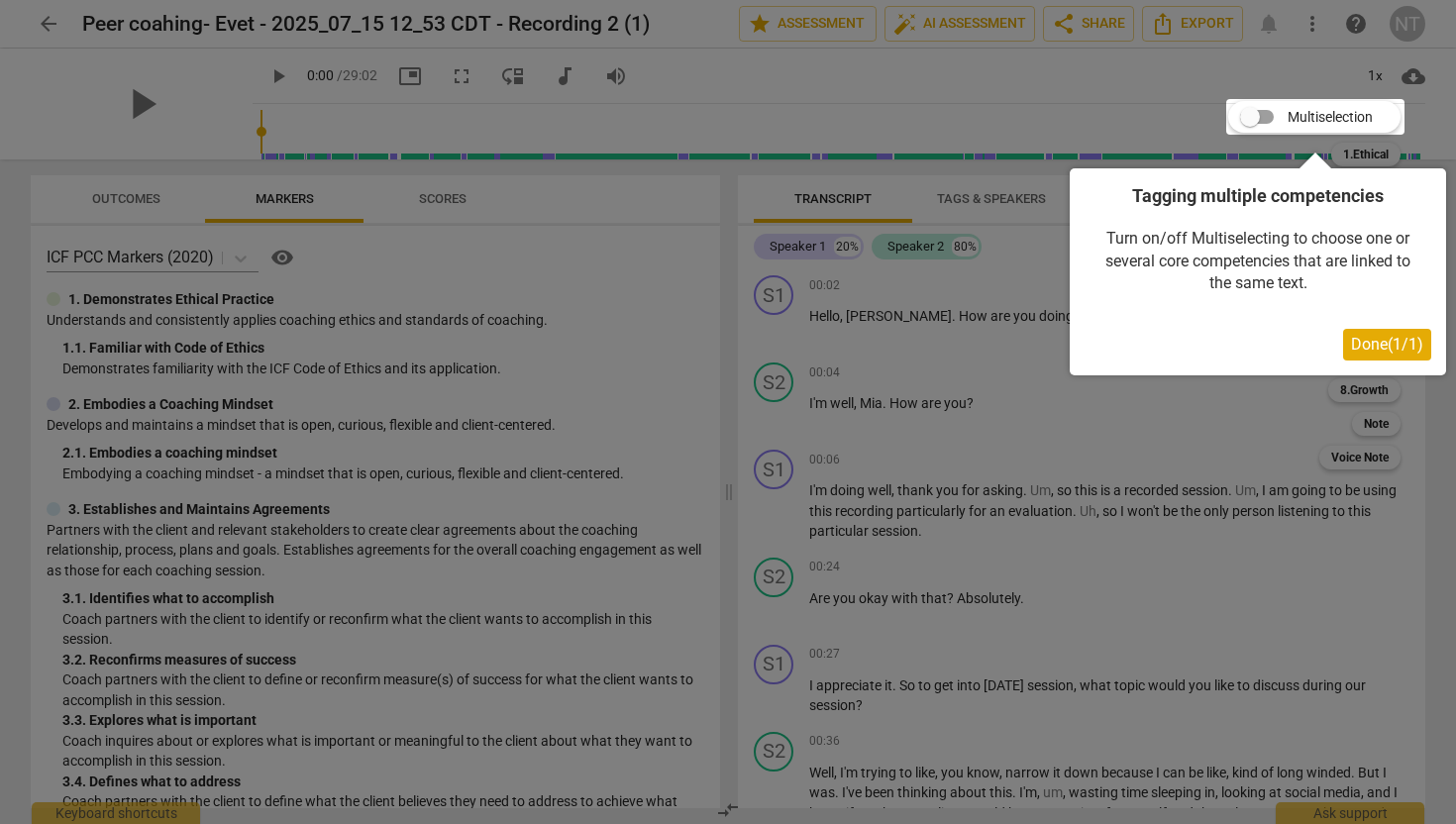 click at bounding box center [728, 412] 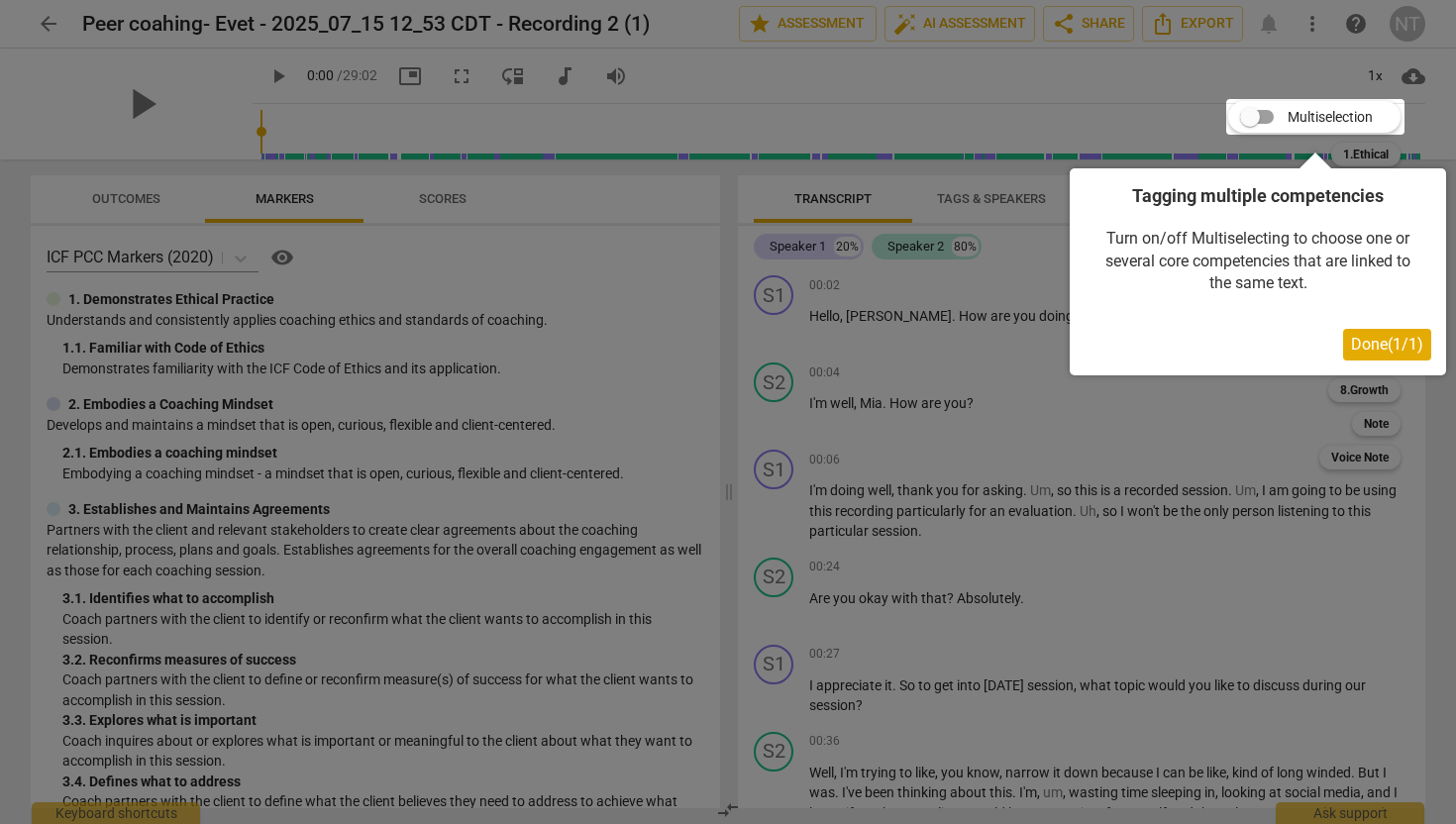 click at bounding box center [1315, 117] 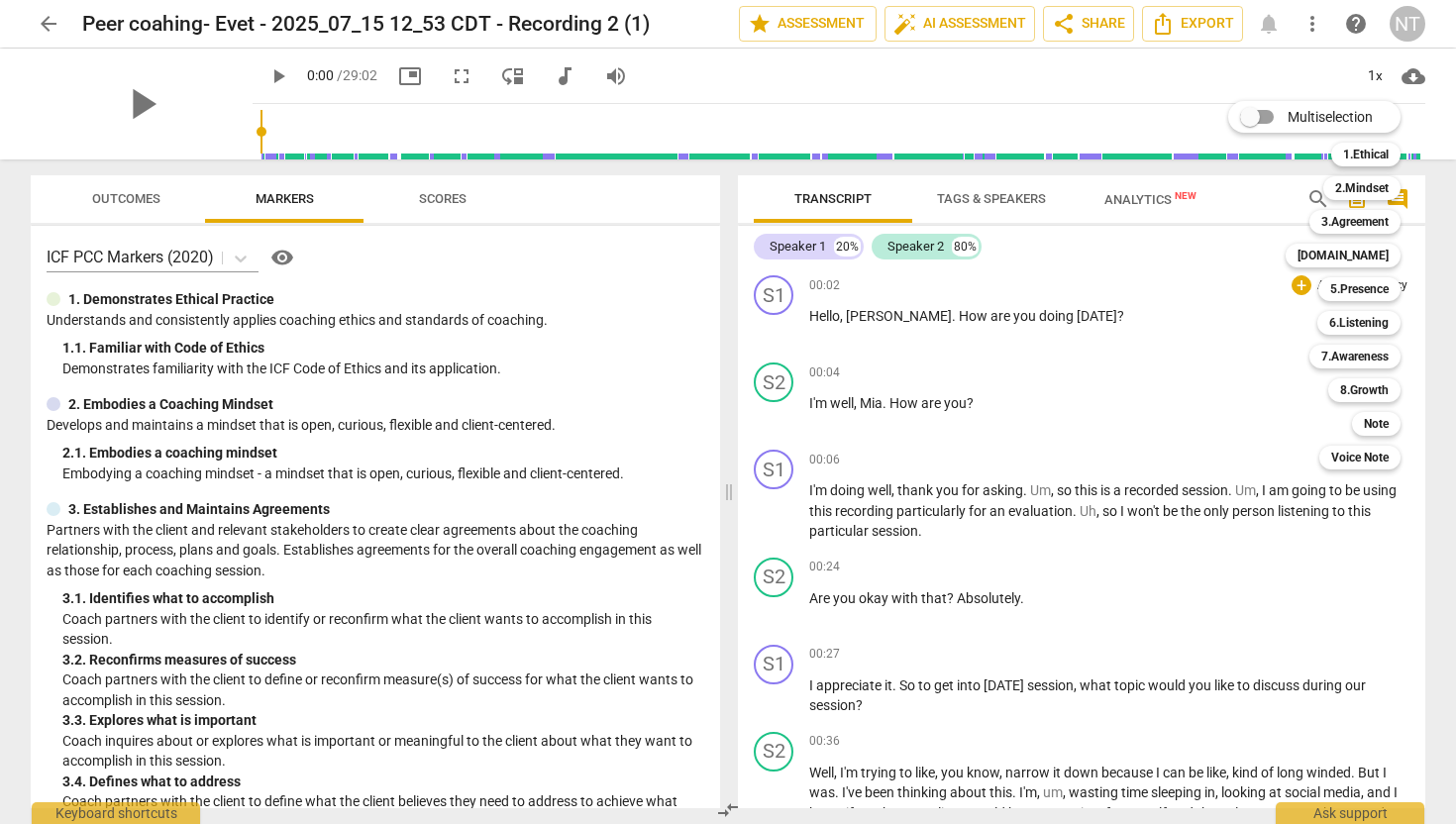 click at bounding box center (728, 412) 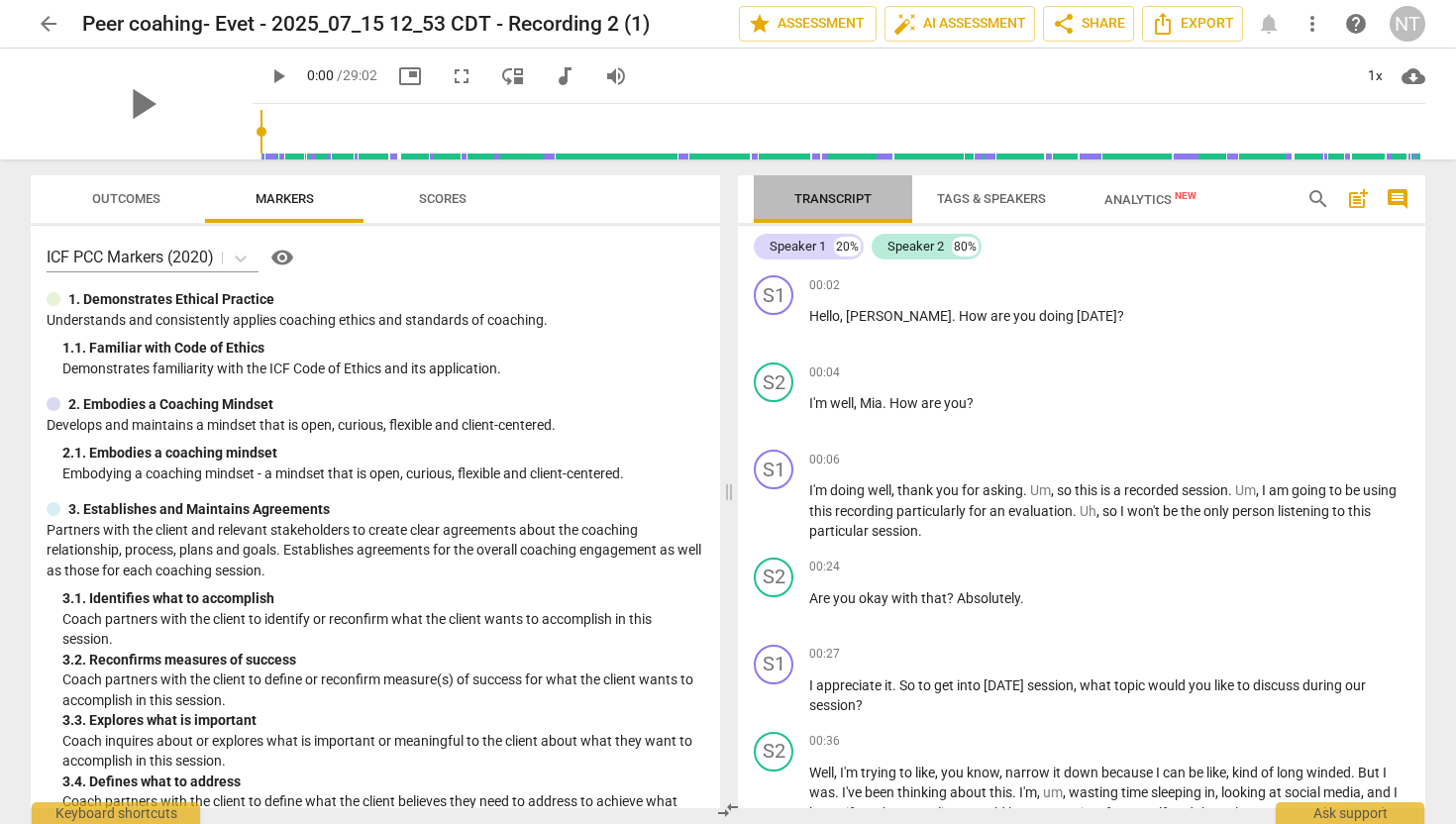 click on "Transcript" at bounding box center (833, 198) 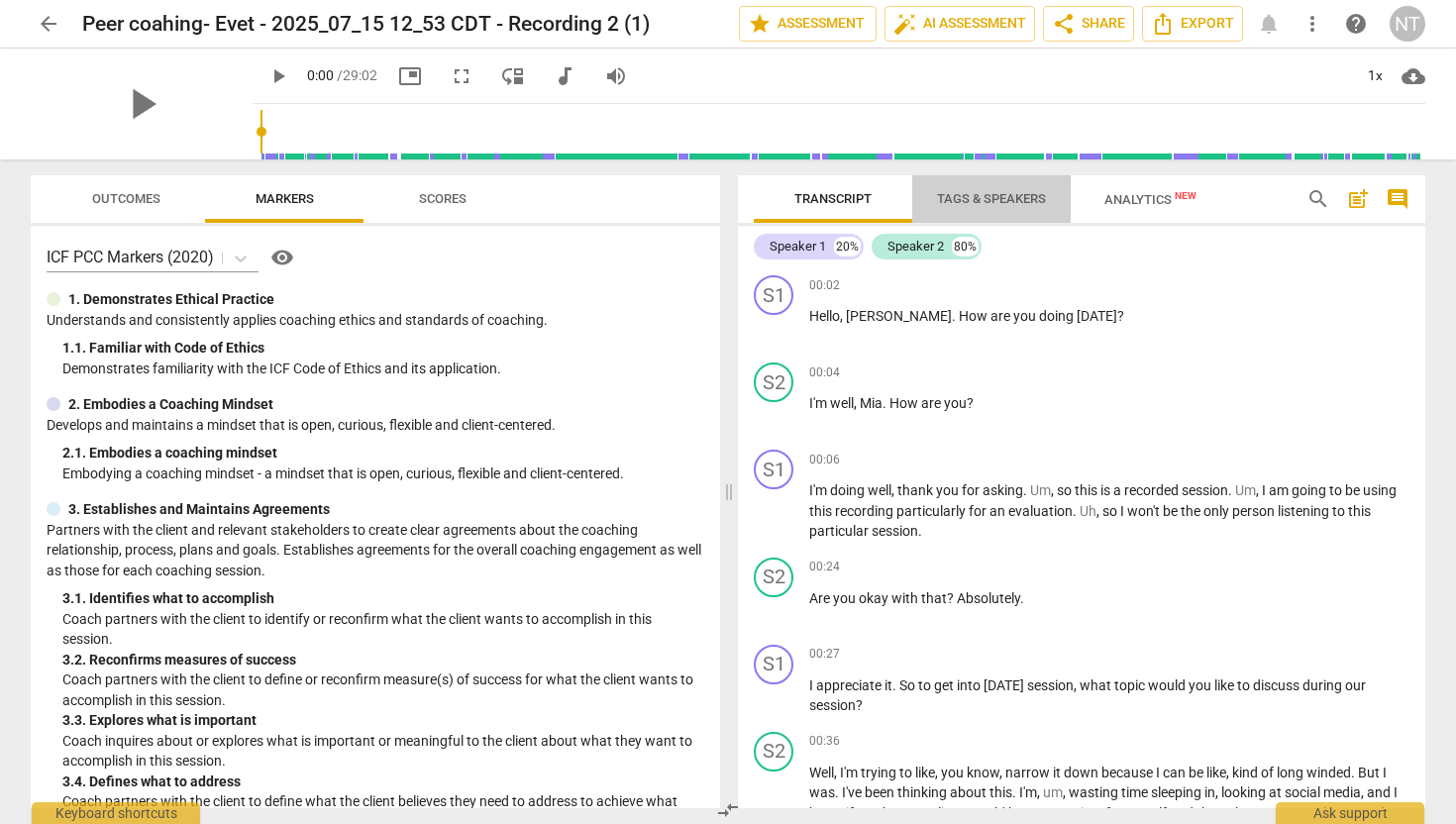 click on "Tags & Speakers" at bounding box center (991, 198) 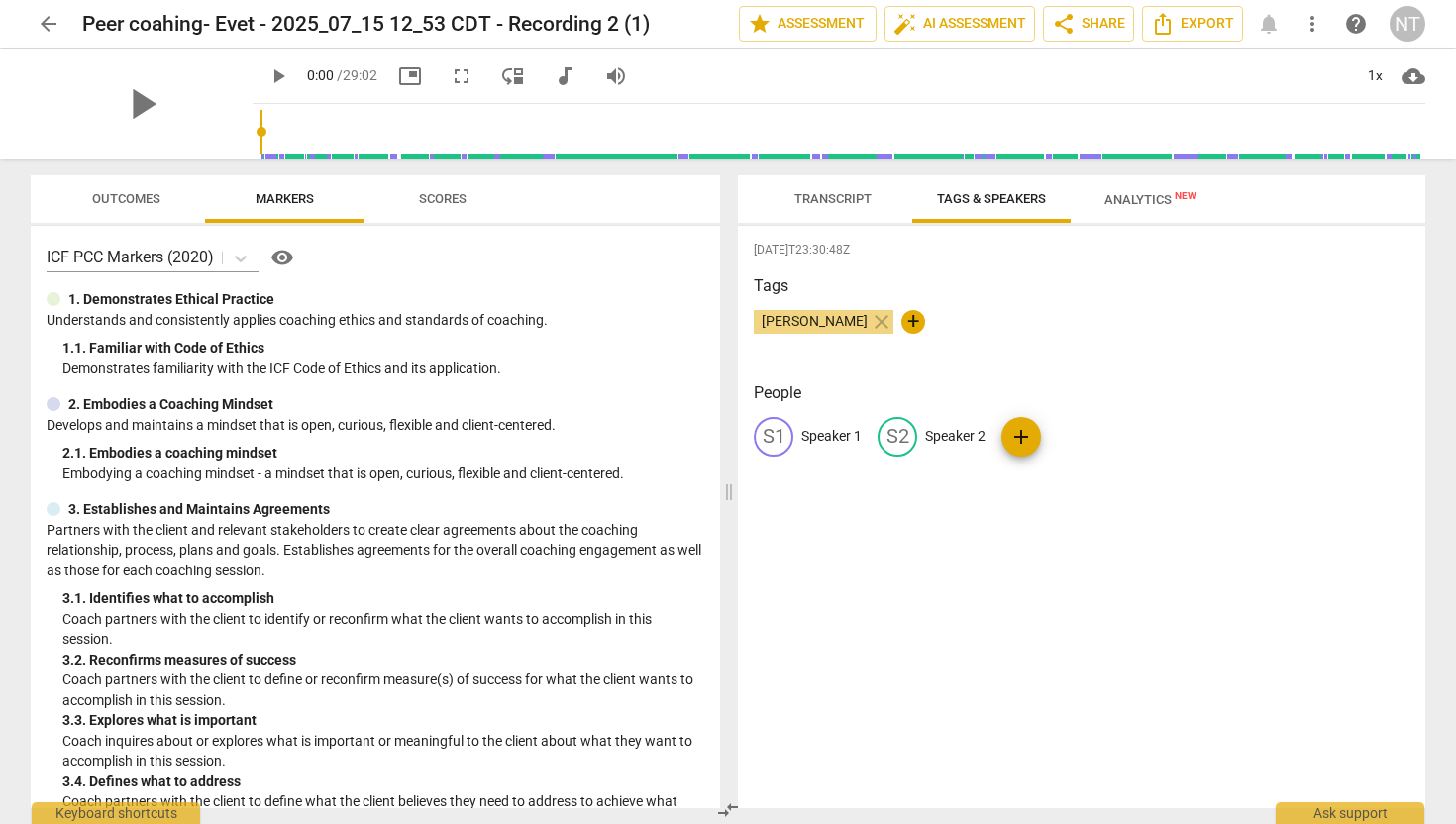 click on "Speaker 1" at bounding box center (831, 436) 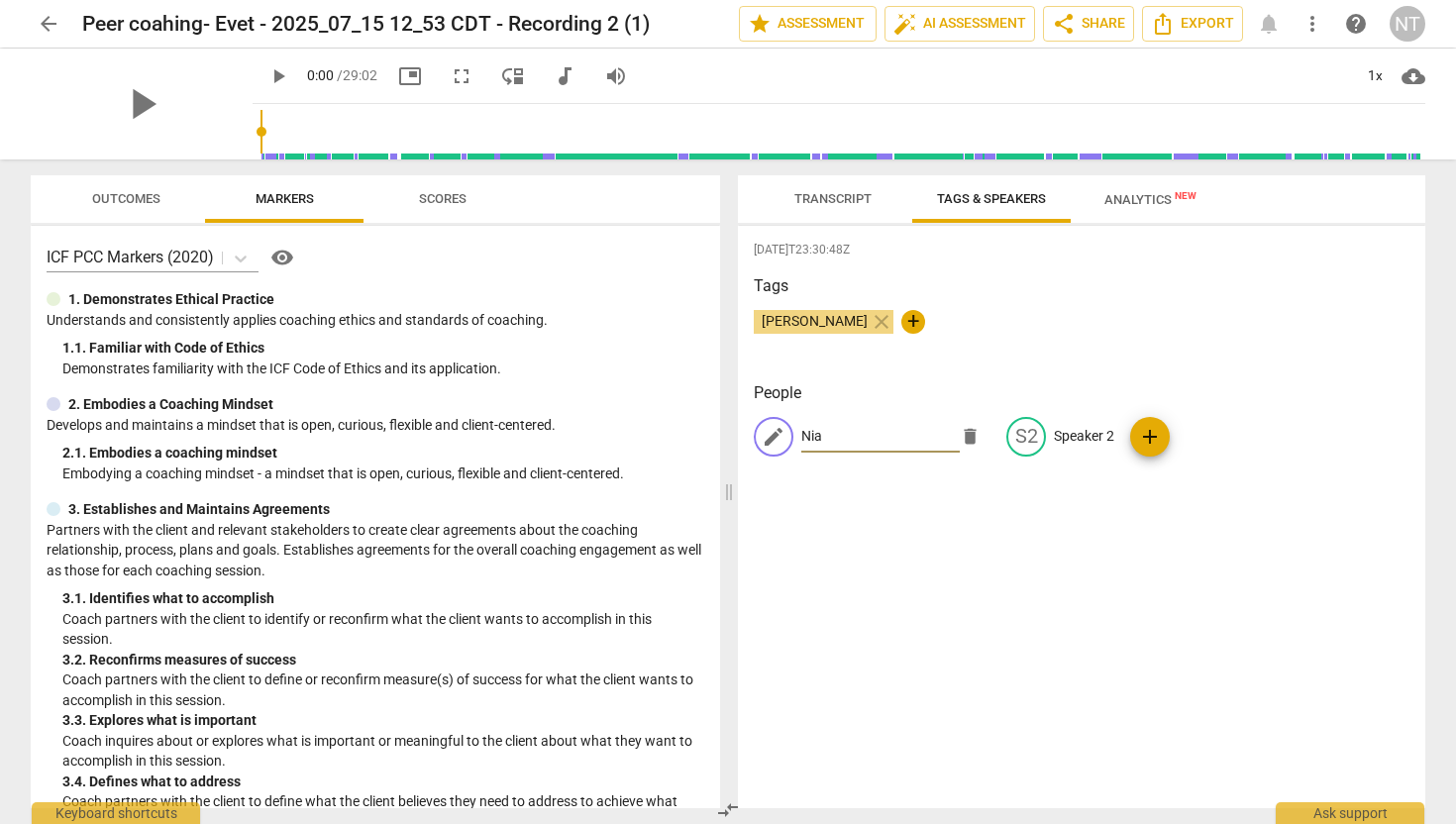 type on "Nia" 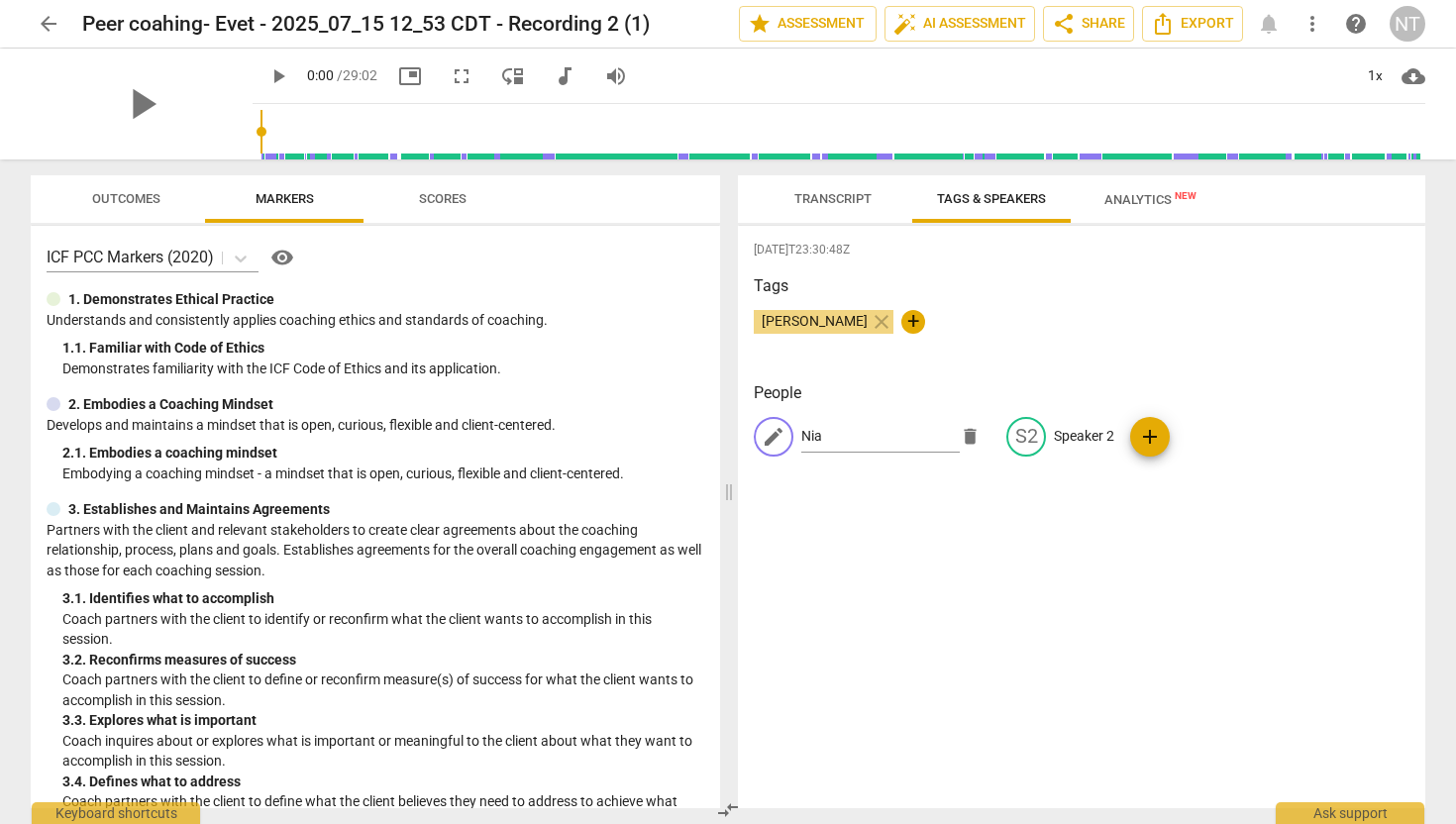 type 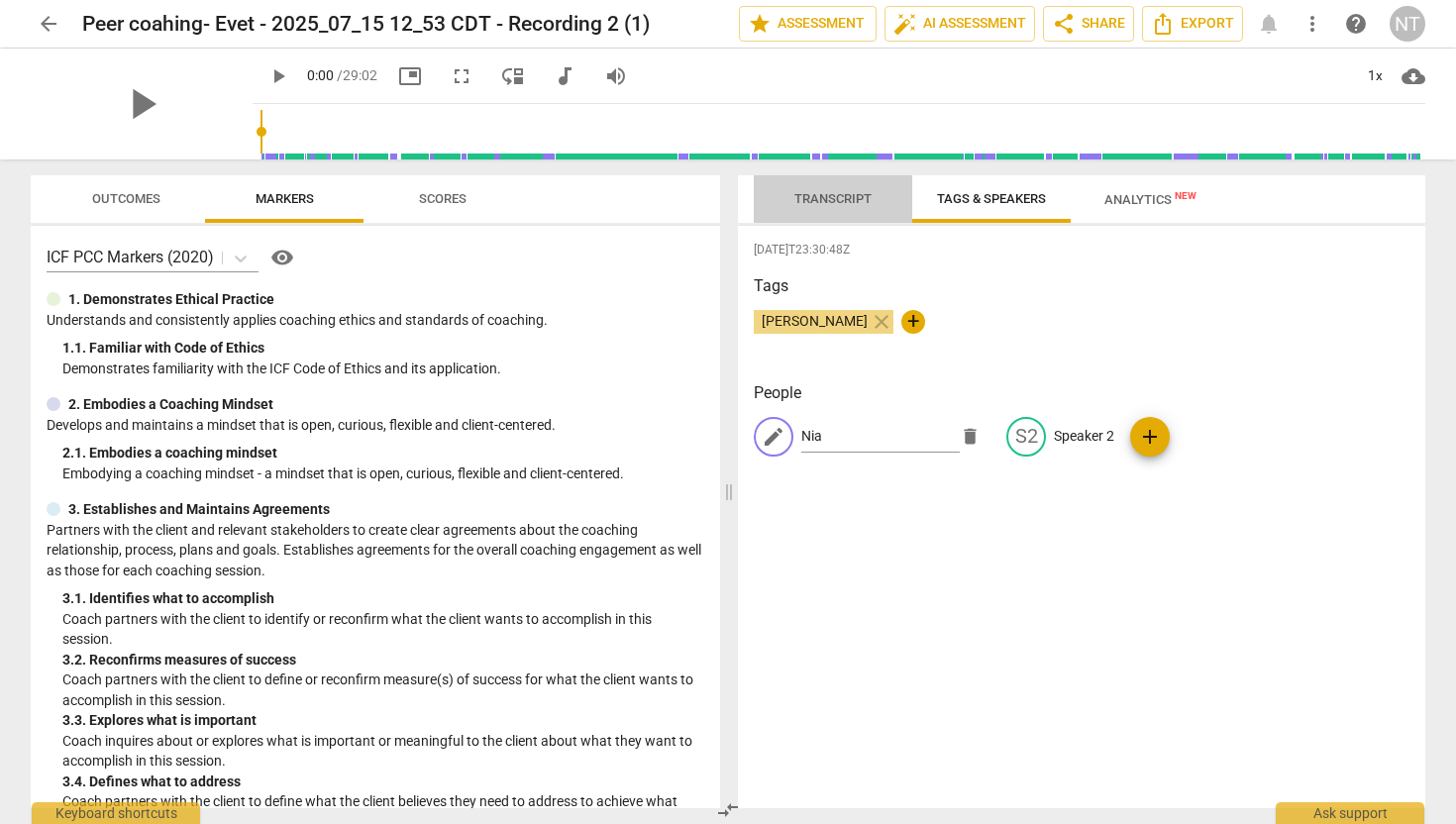 click on "Transcript" at bounding box center [833, 199] 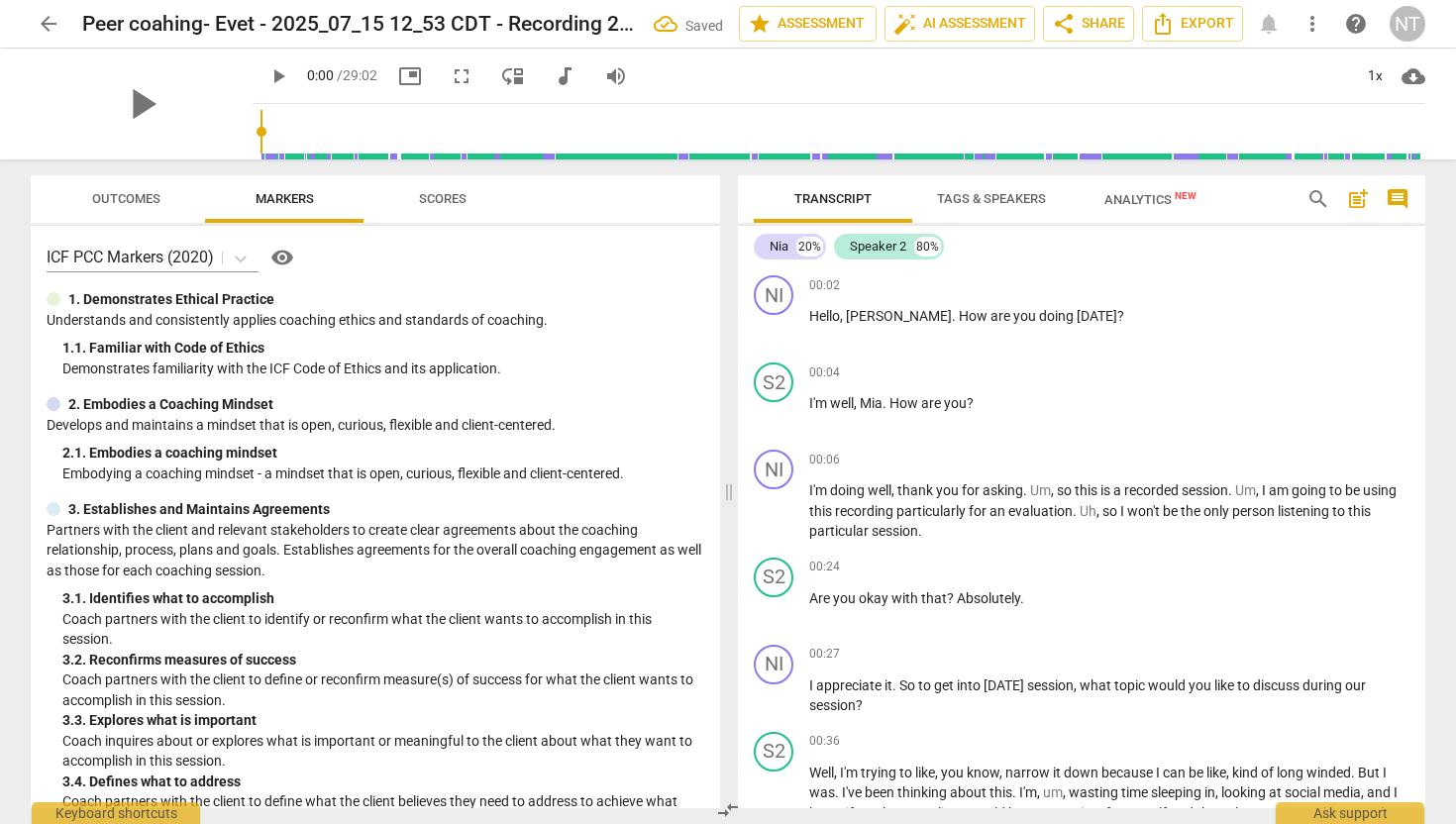 click on "Analytics   New" at bounding box center [1150, 199] 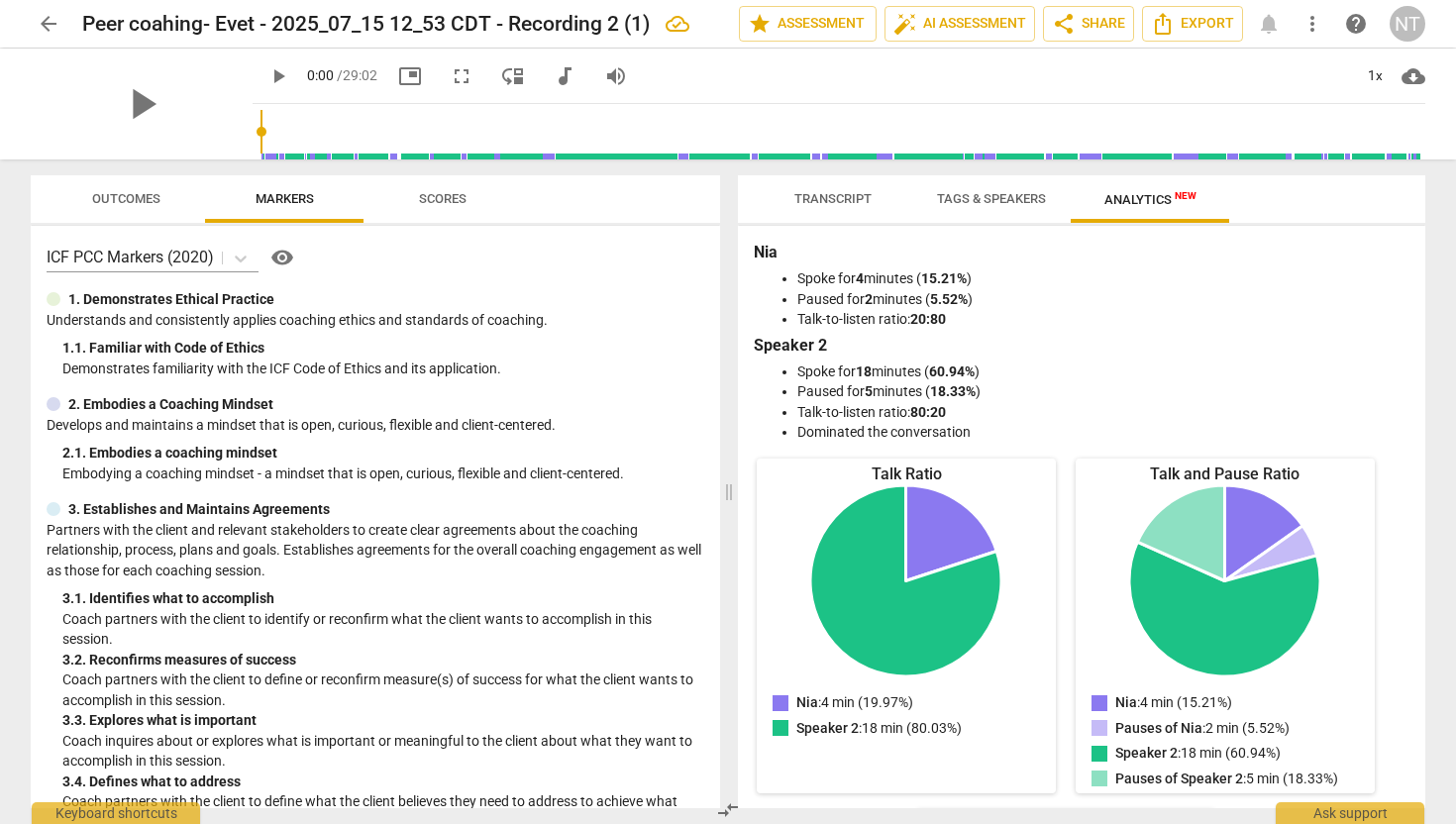 scroll, scrollTop: 0, scrollLeft: 0, axis: both 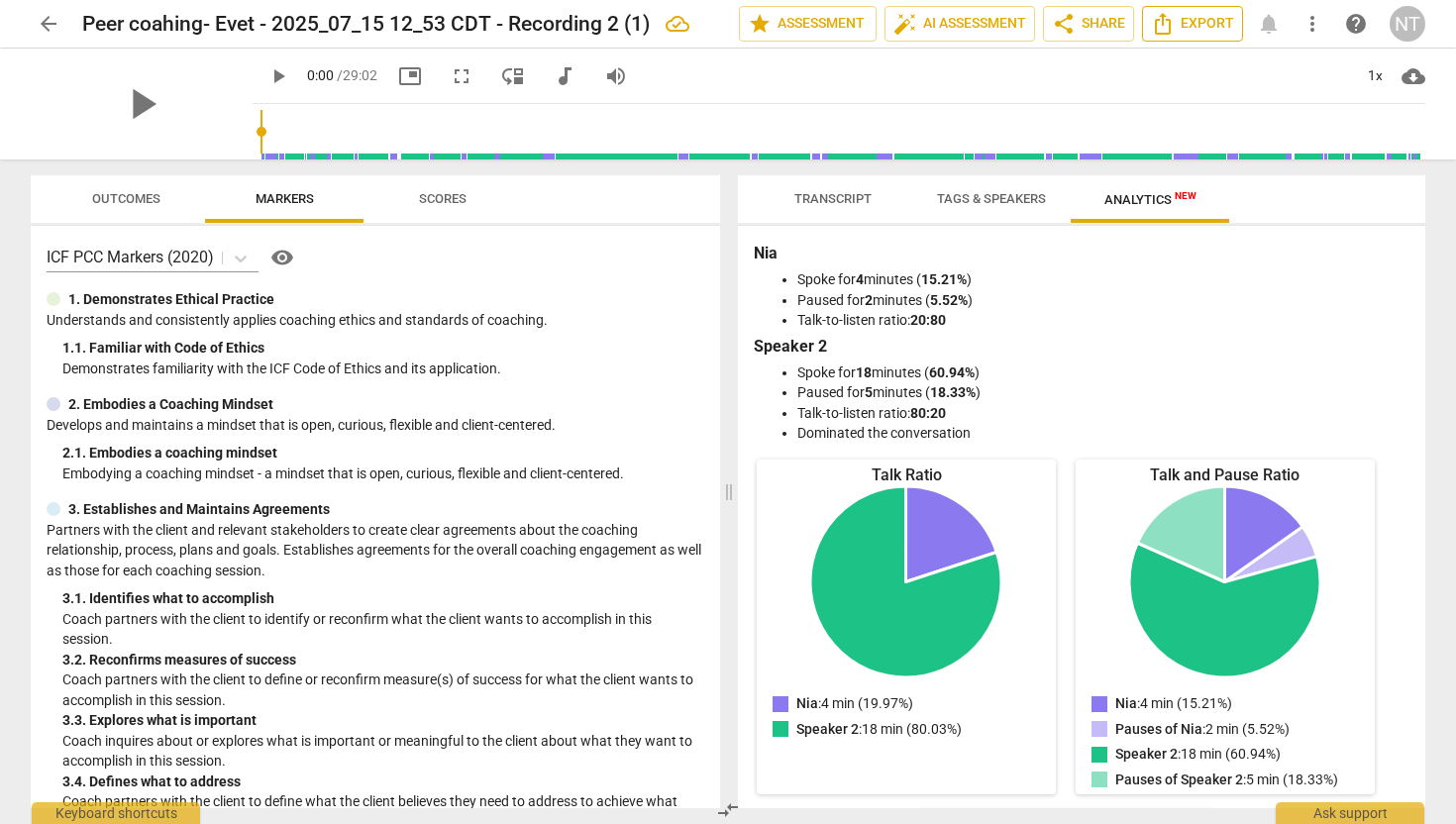 click on "Export" at bounding box center [1193, 24] 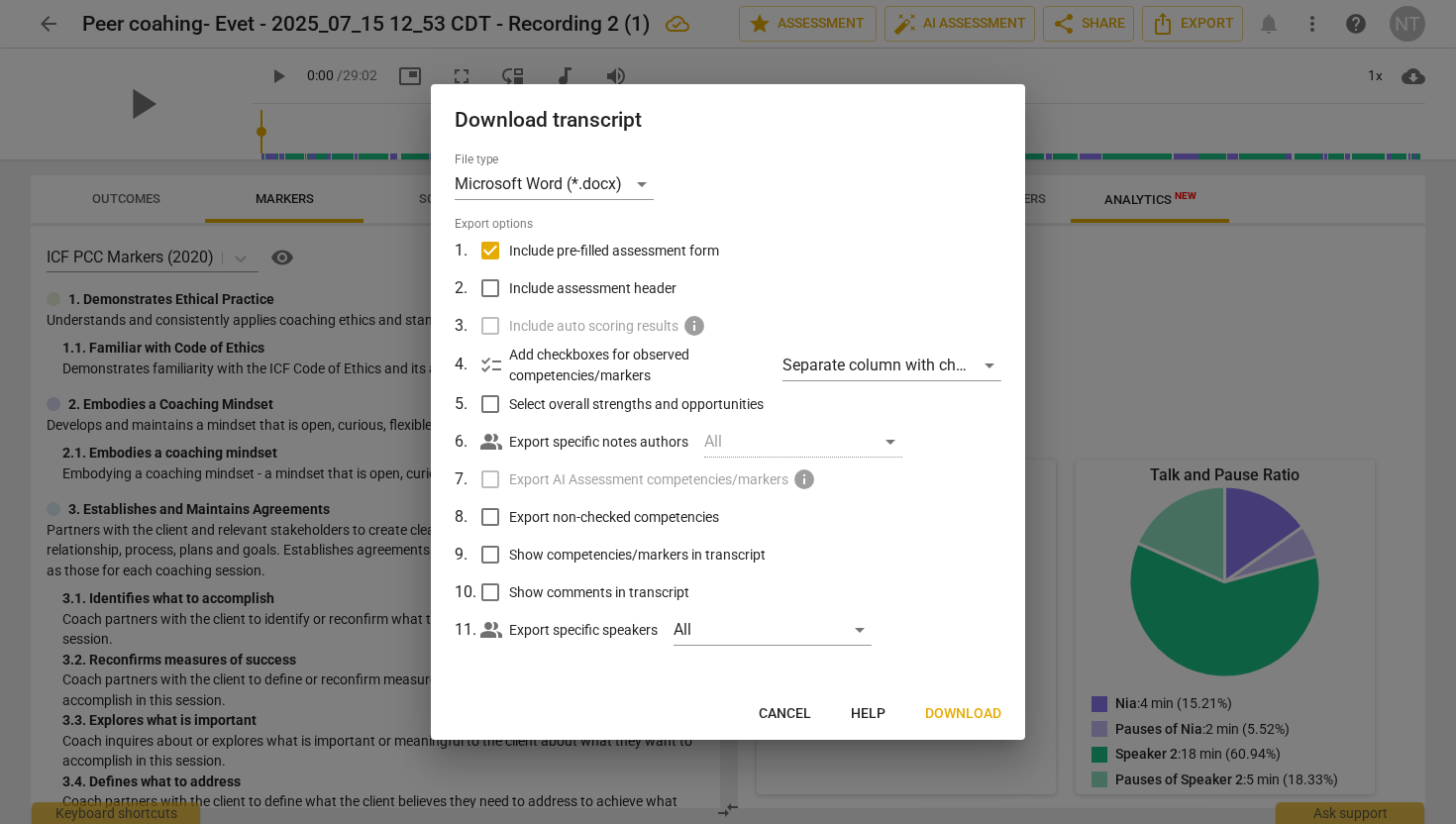 click on "Cancel" at bounding box center (784, 714) 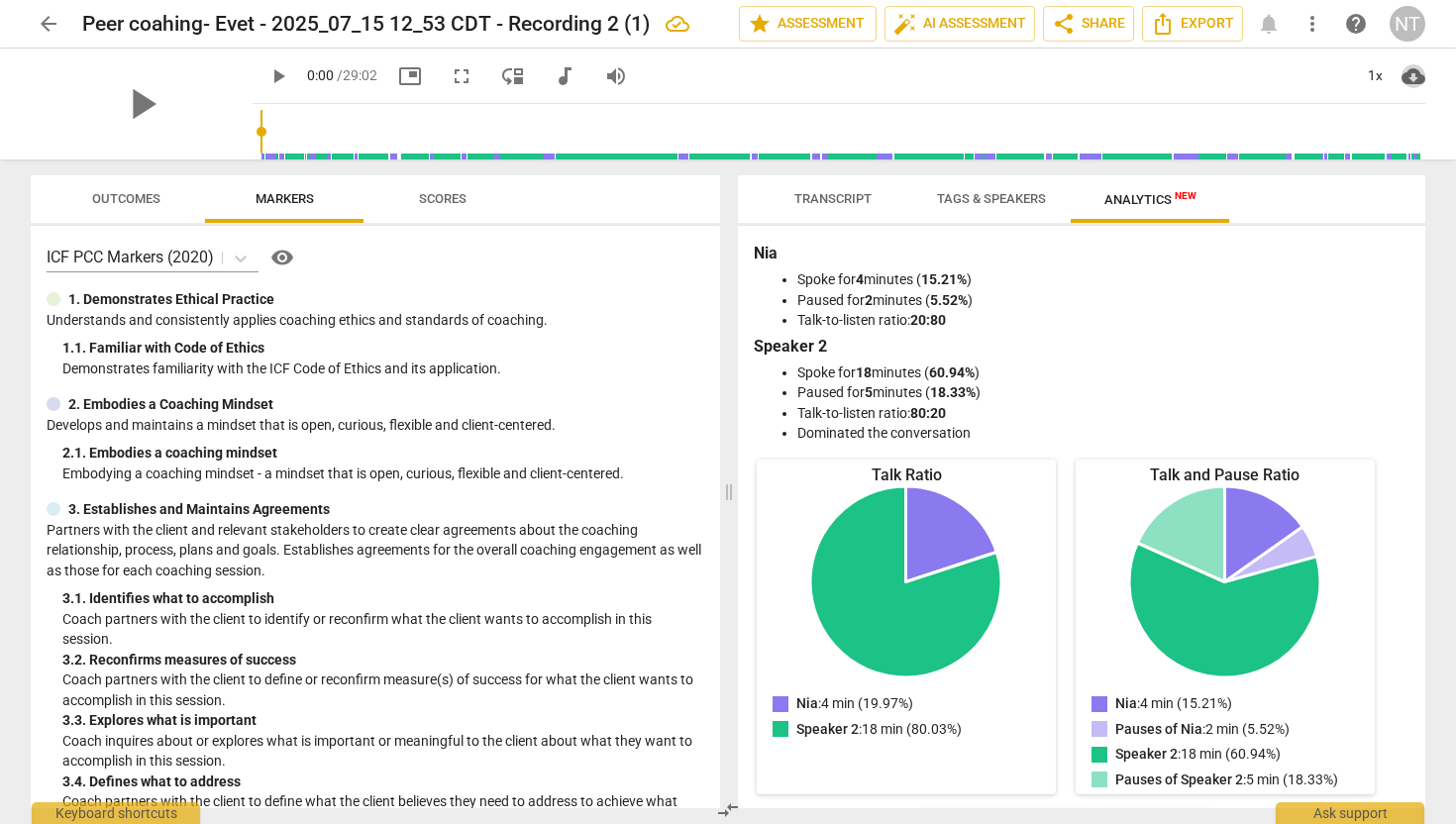 click on "cloud_download" at bounding box center [1413, 76] 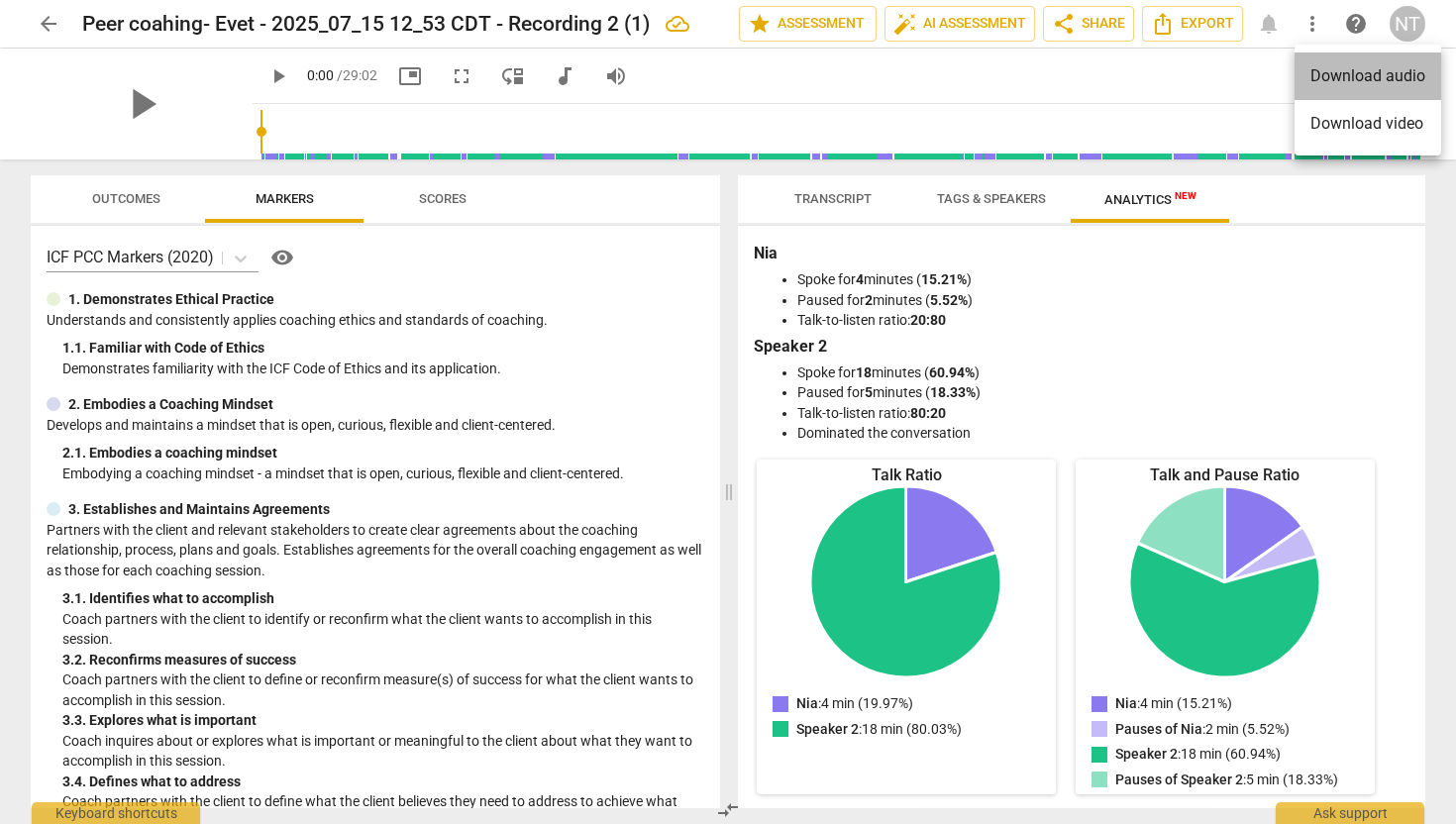 click on "Download audio" at bounding box center [1368, 76] 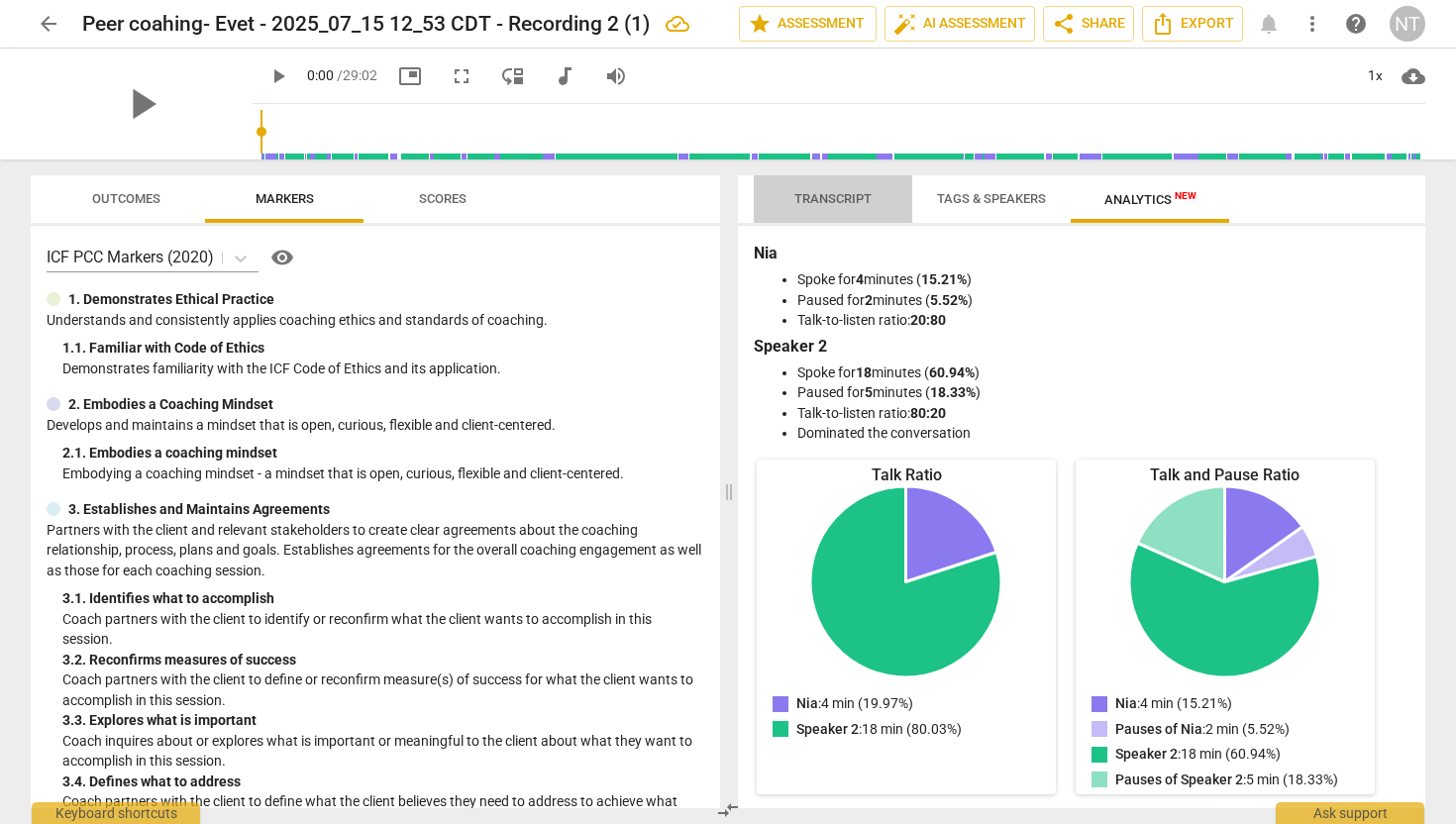 click on "Transcript" at bounding box center [833, 198] 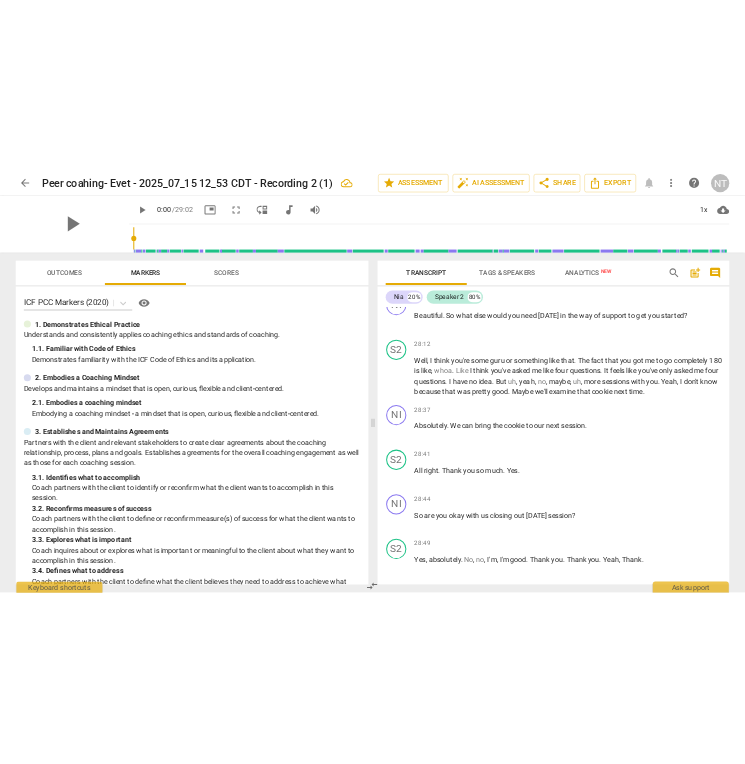 scroll, scrollTop: 8009, scrollLeft: 0, axis: vertical 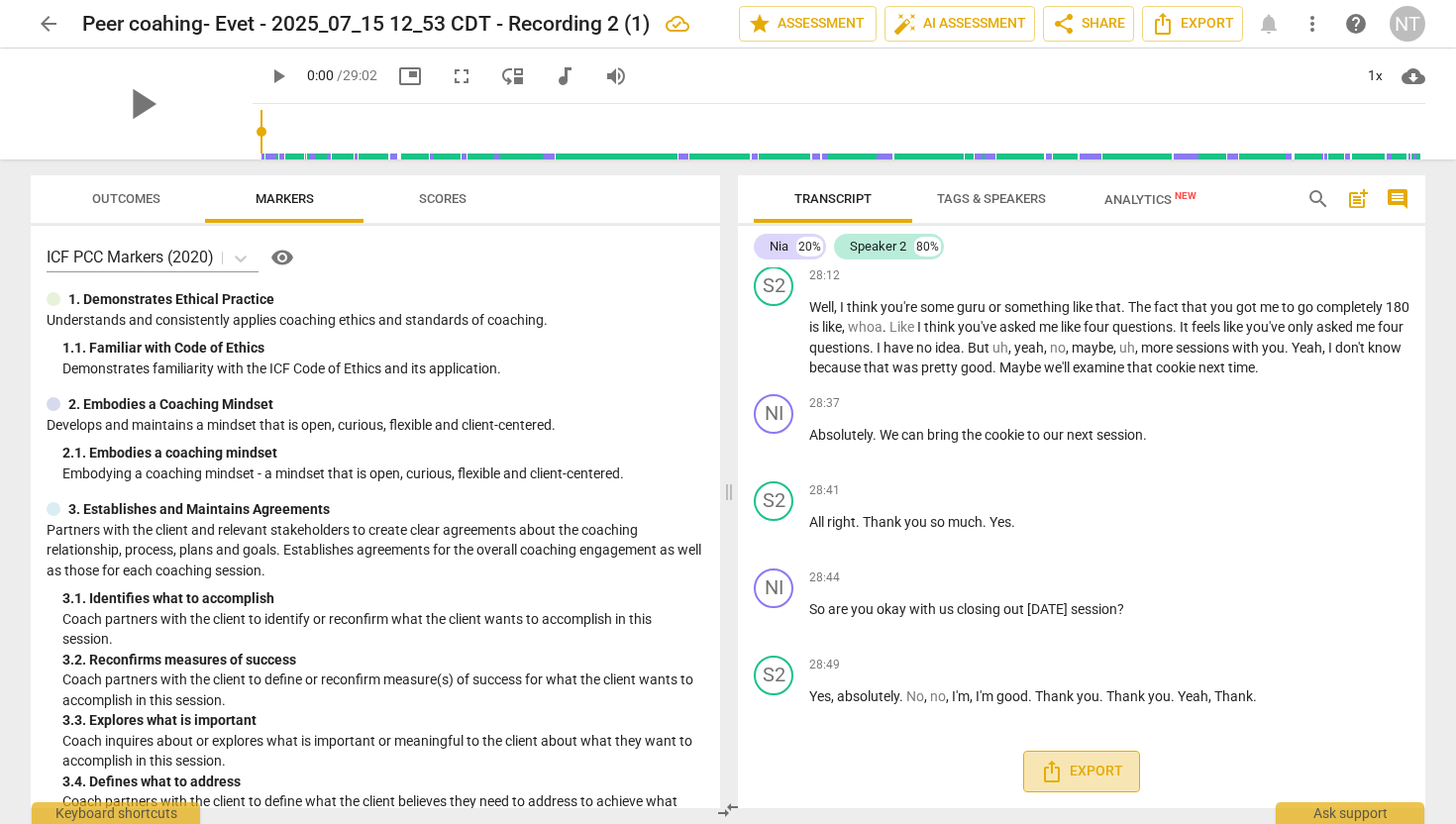 click on "Export" at bounding box center (1082, 772) 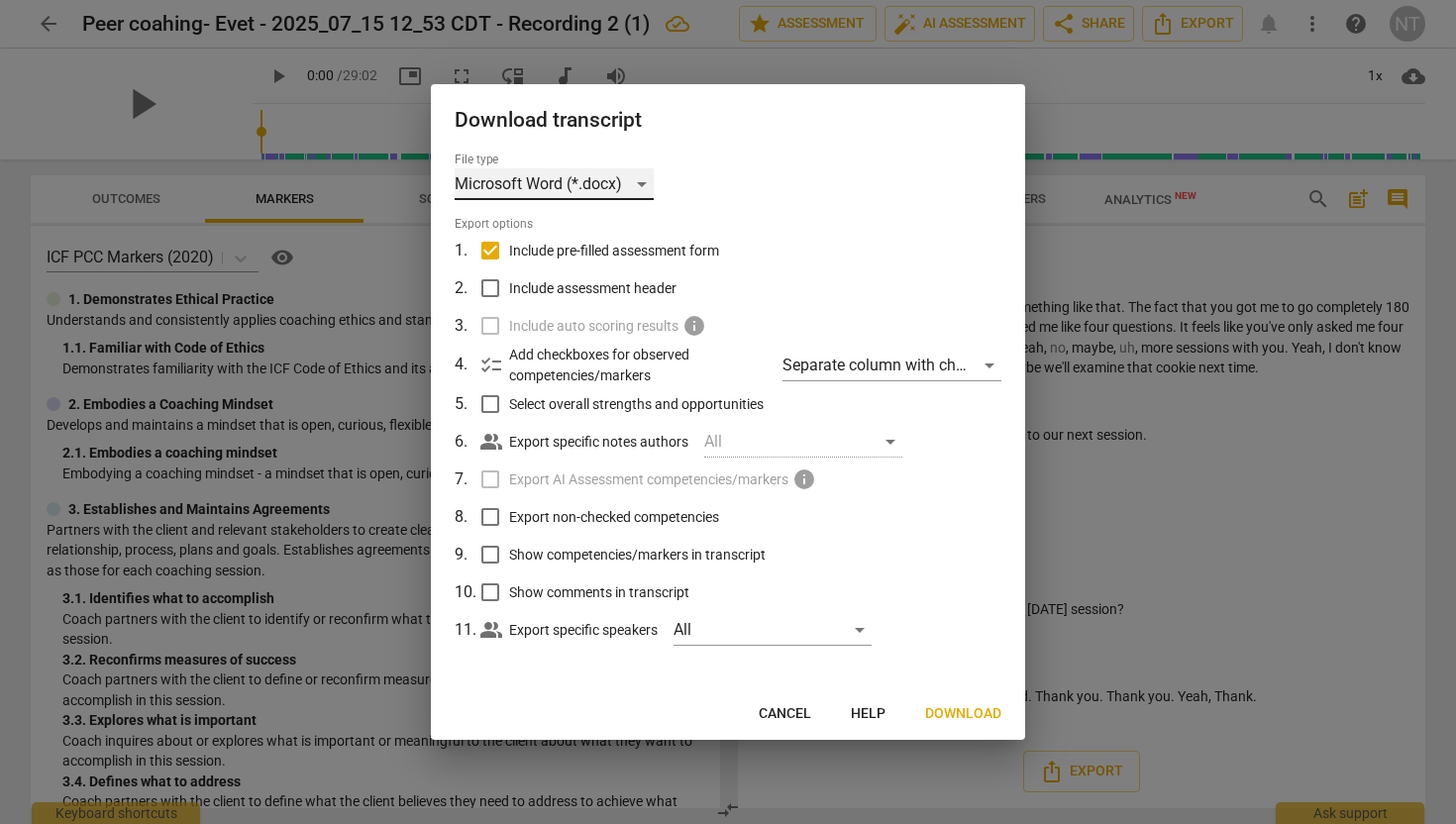 click on "Microsoft Word (*.docx)" at bounding box center [554, 184] 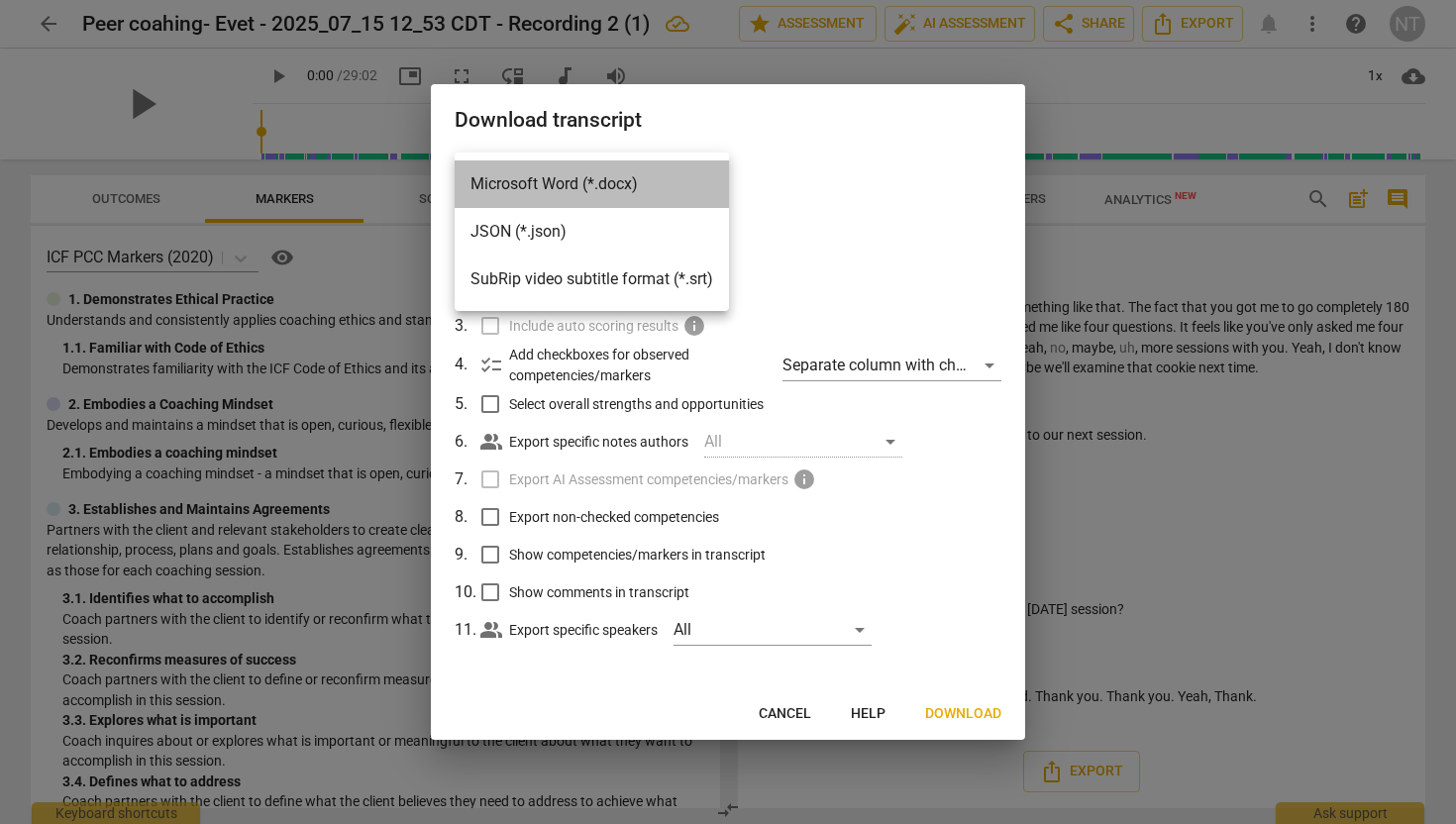 click on "Microsoft Word (*.docx)" at bounding box center (591, 184) 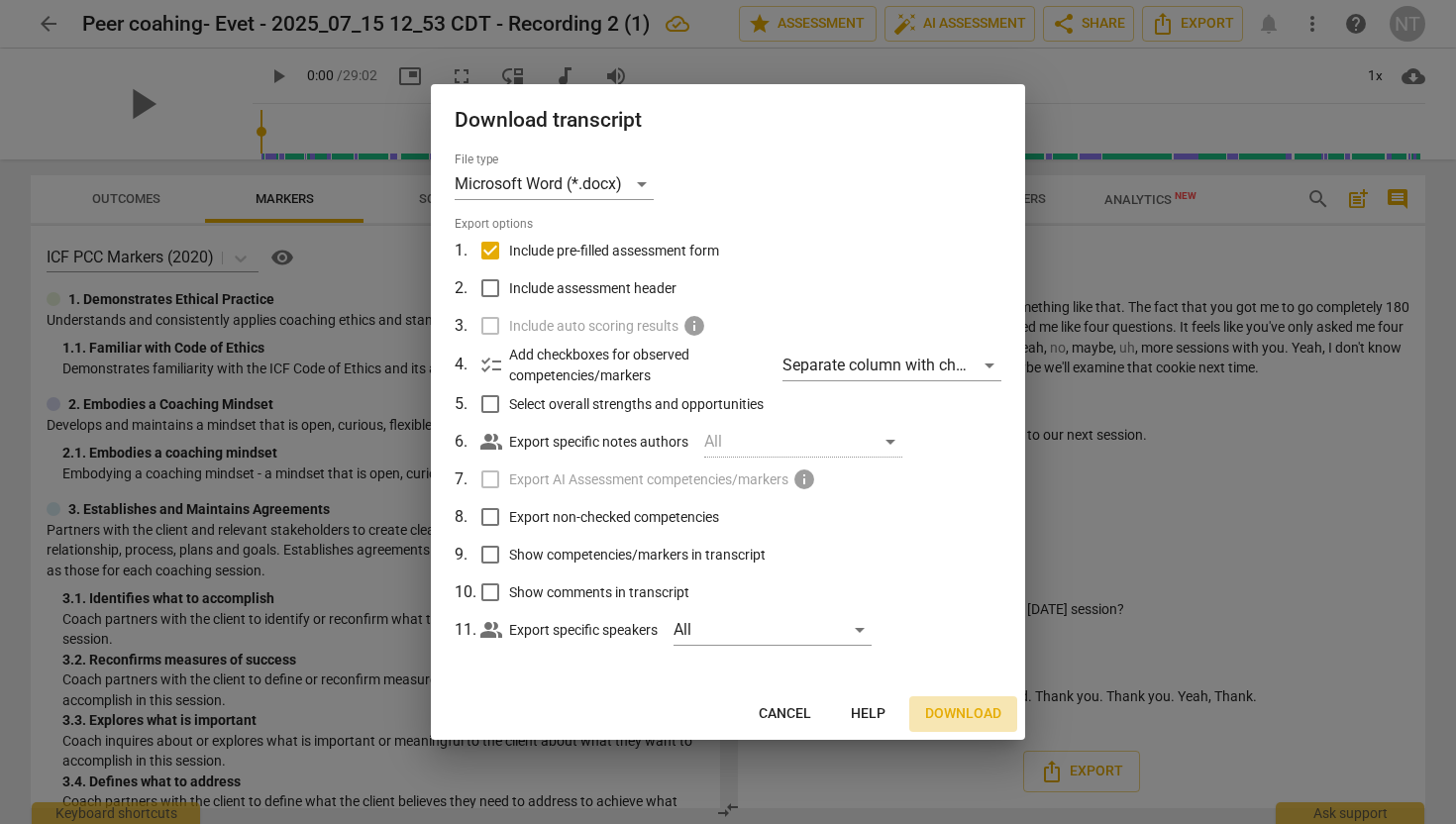 click on "Download" at bounding box center [963, 714] 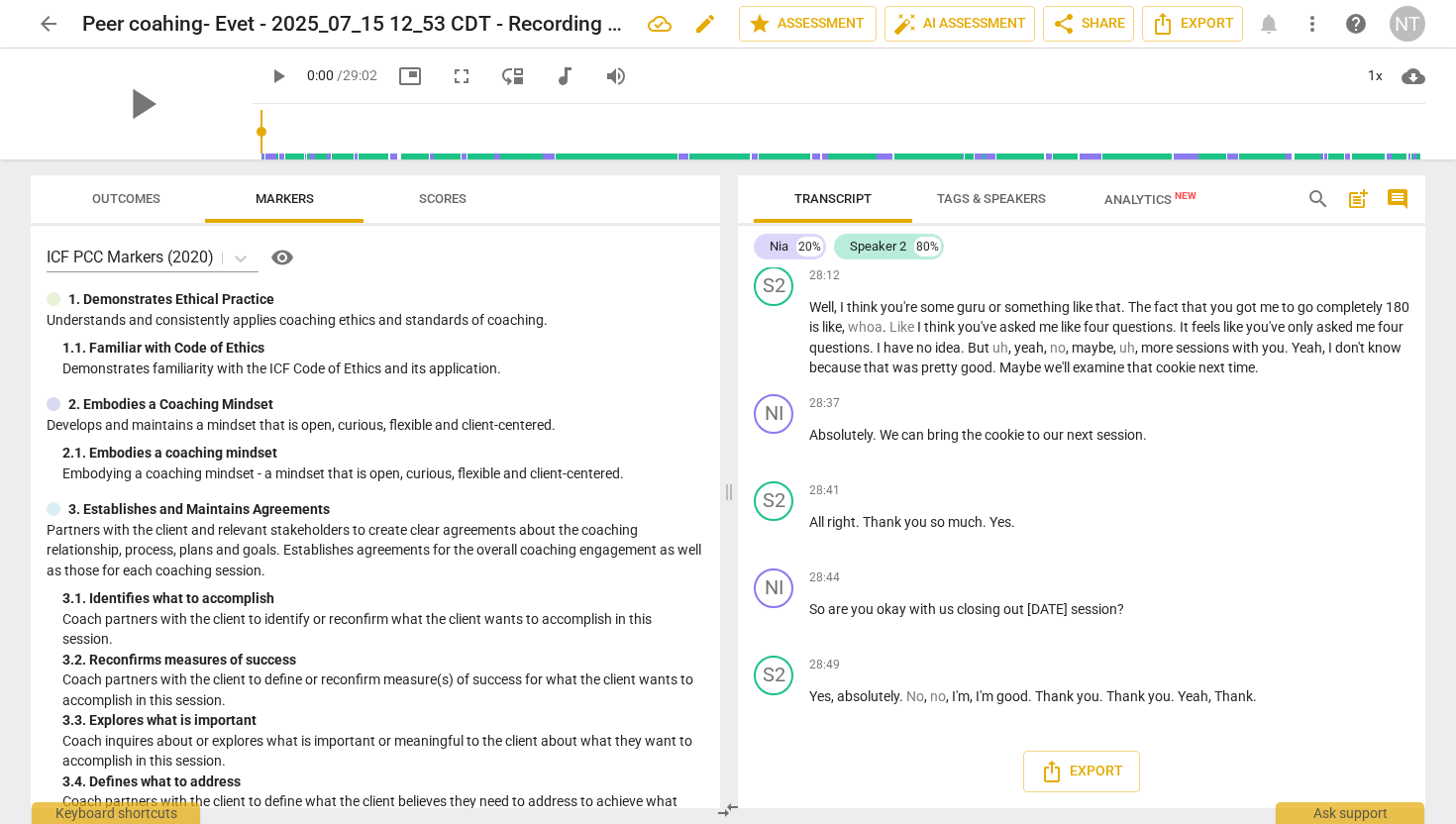 click on "edit" at bounding box center [705, 24] 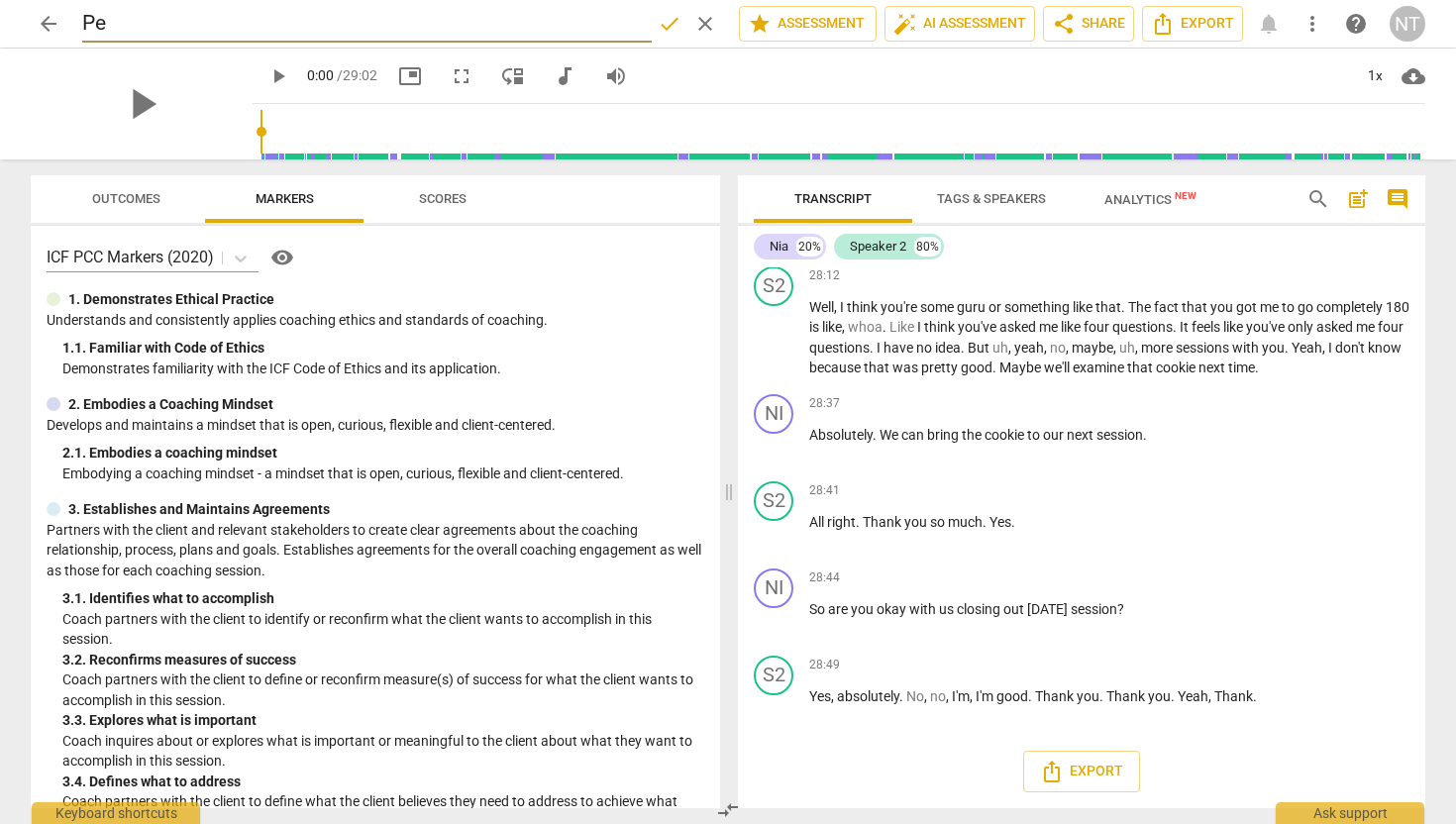 type on "P" 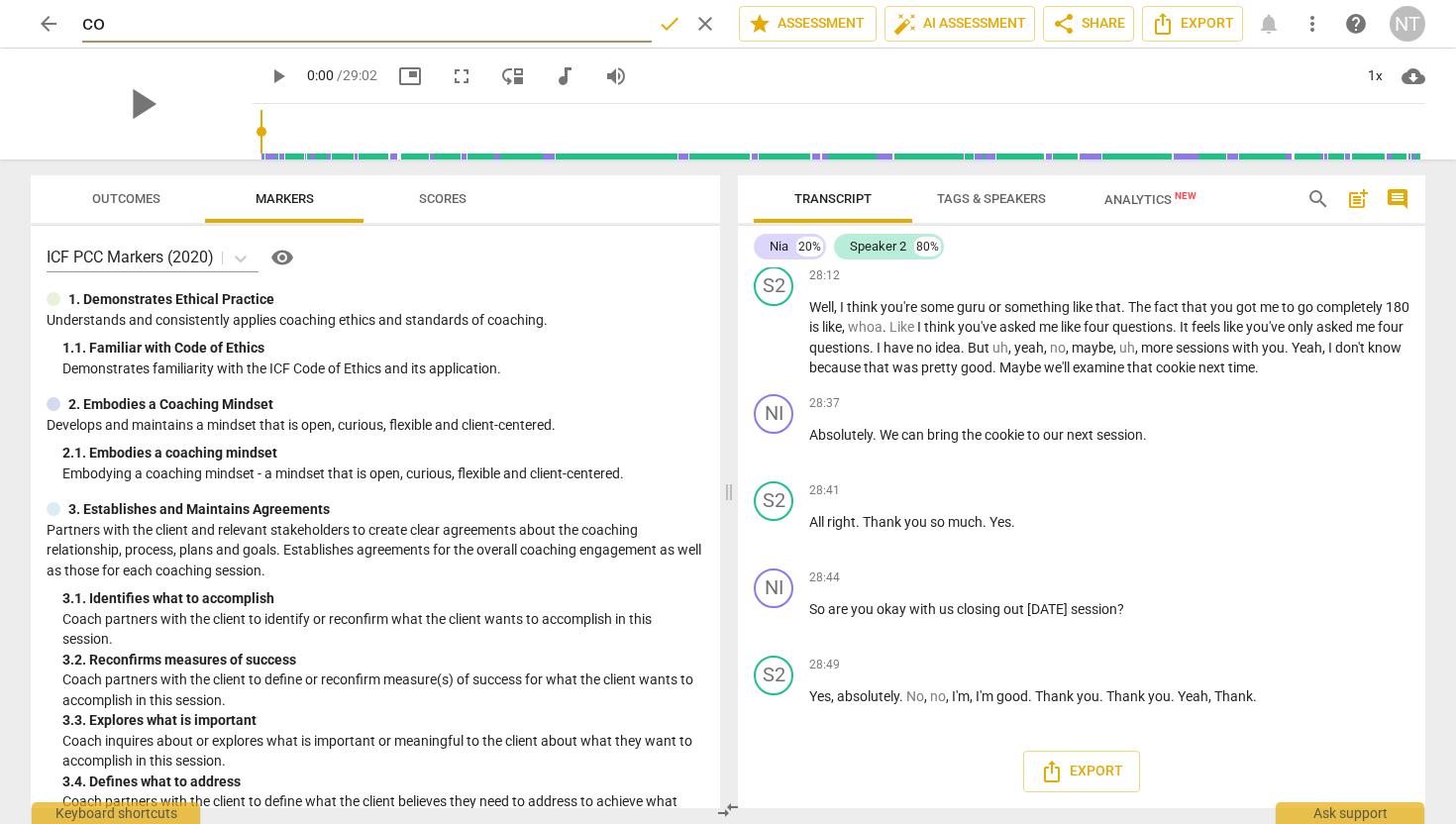 type on "c" 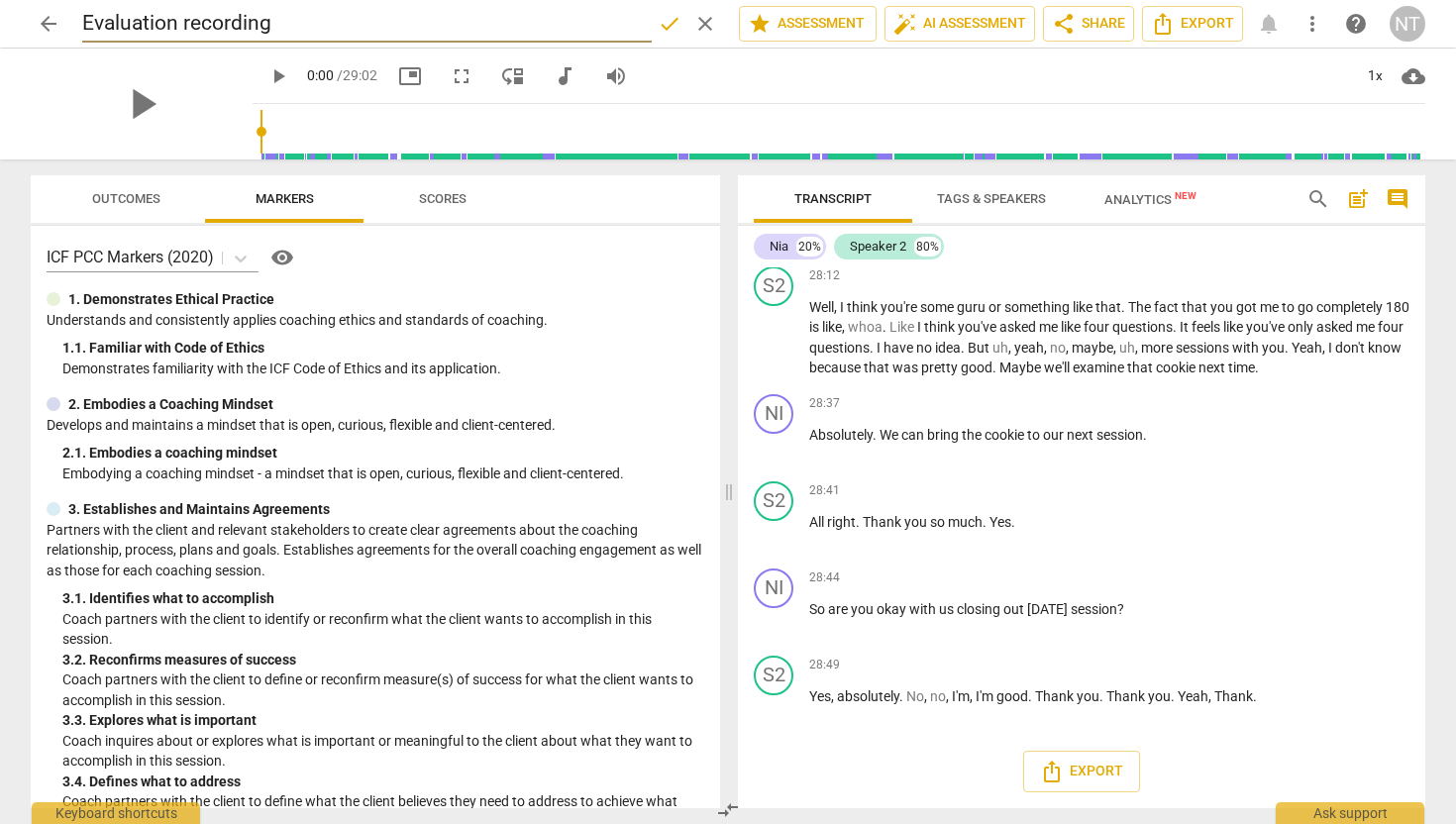 type on "Evaluation recording" 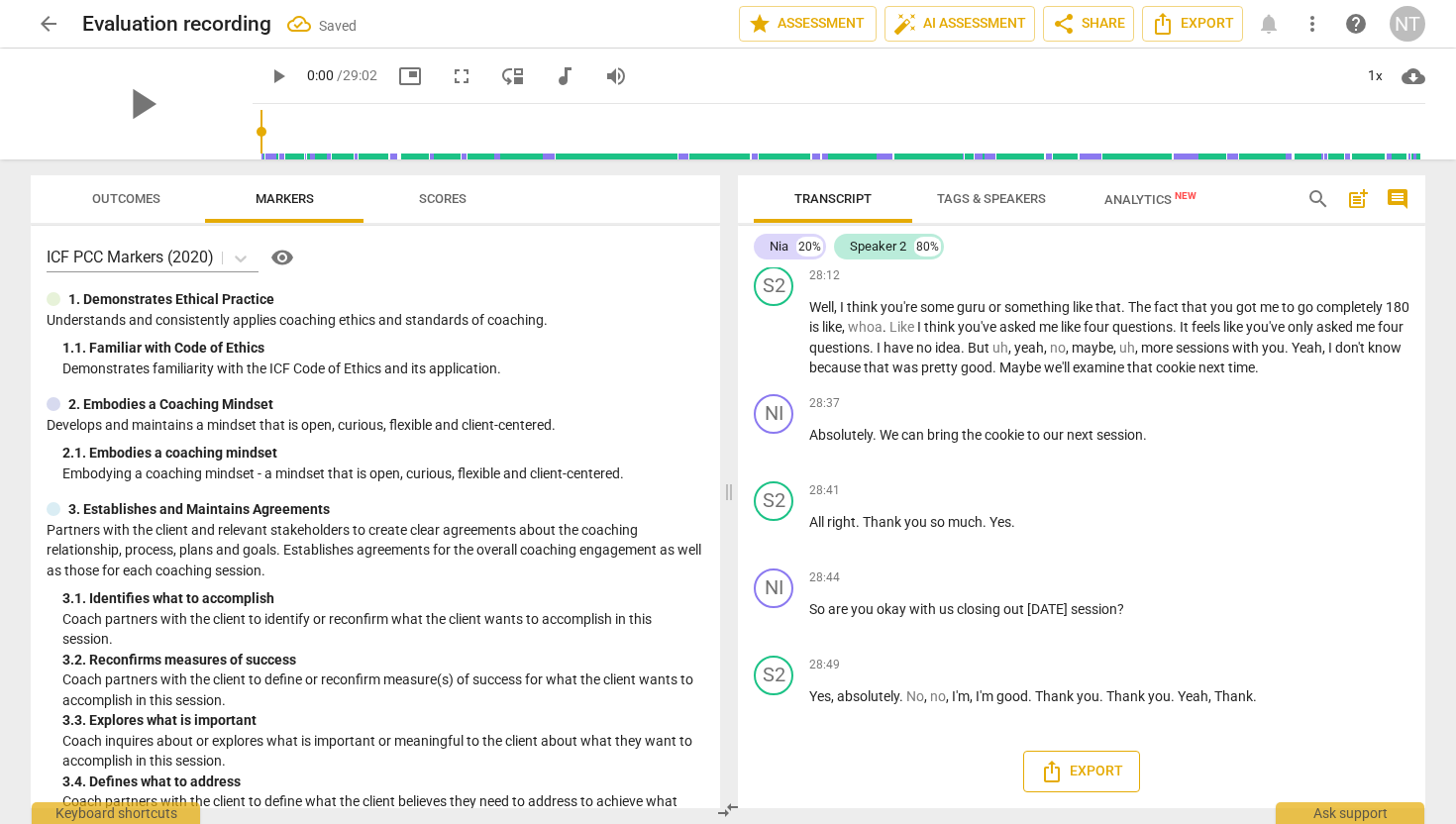 click 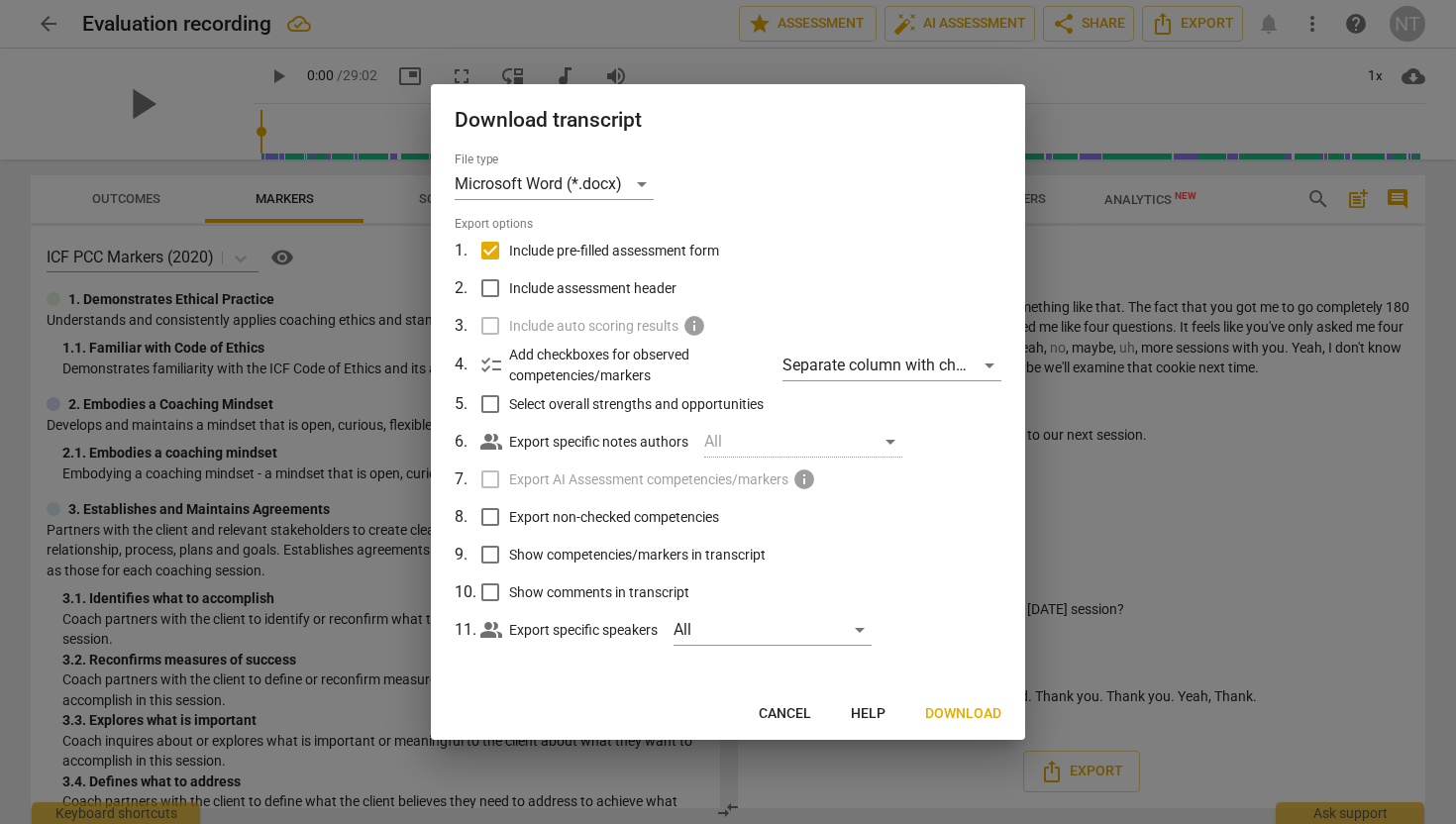 click on "Download" at bounding box center [963, 714] 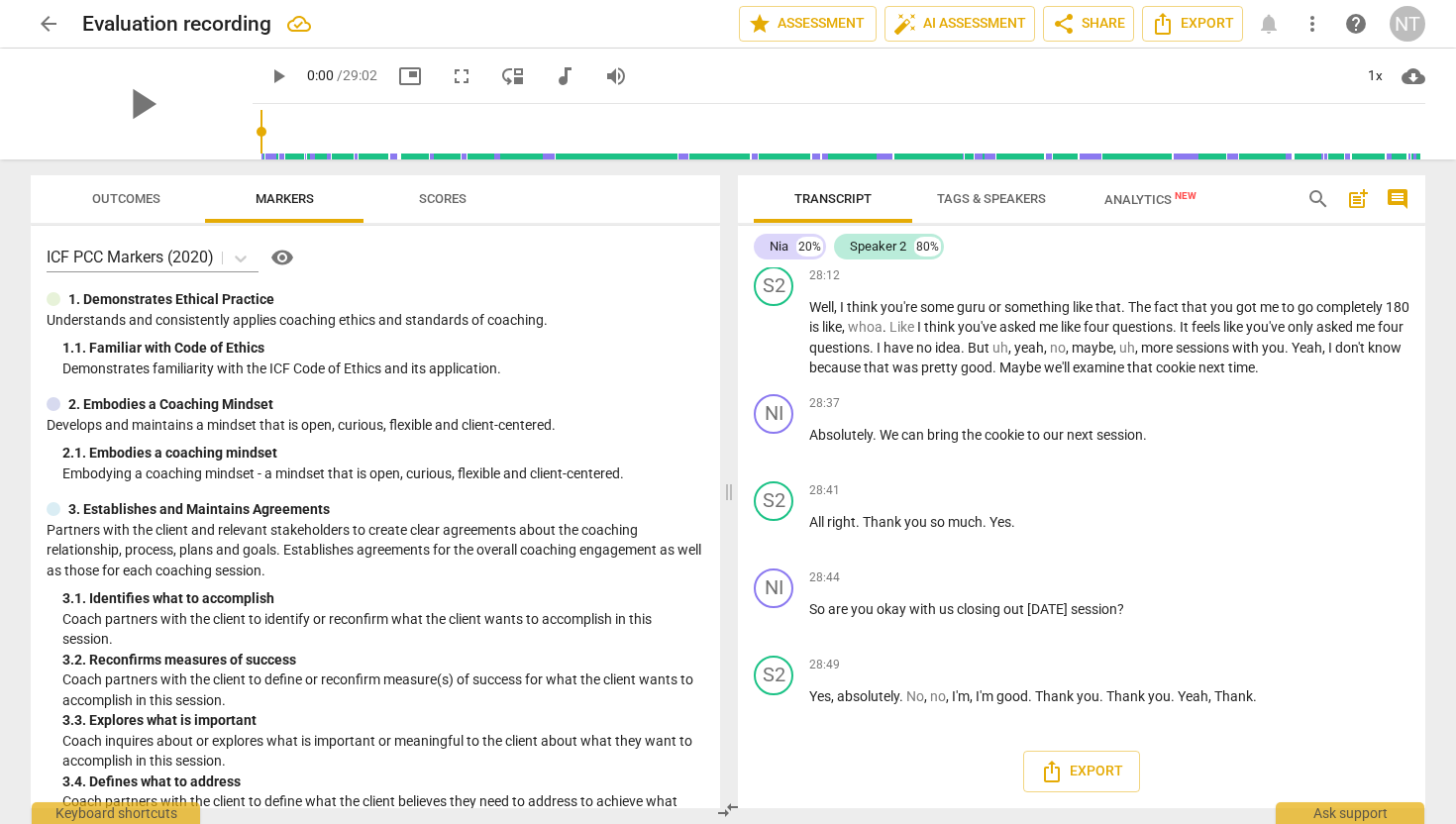 click on "cloud_download" at bounding box center [1413, 76] 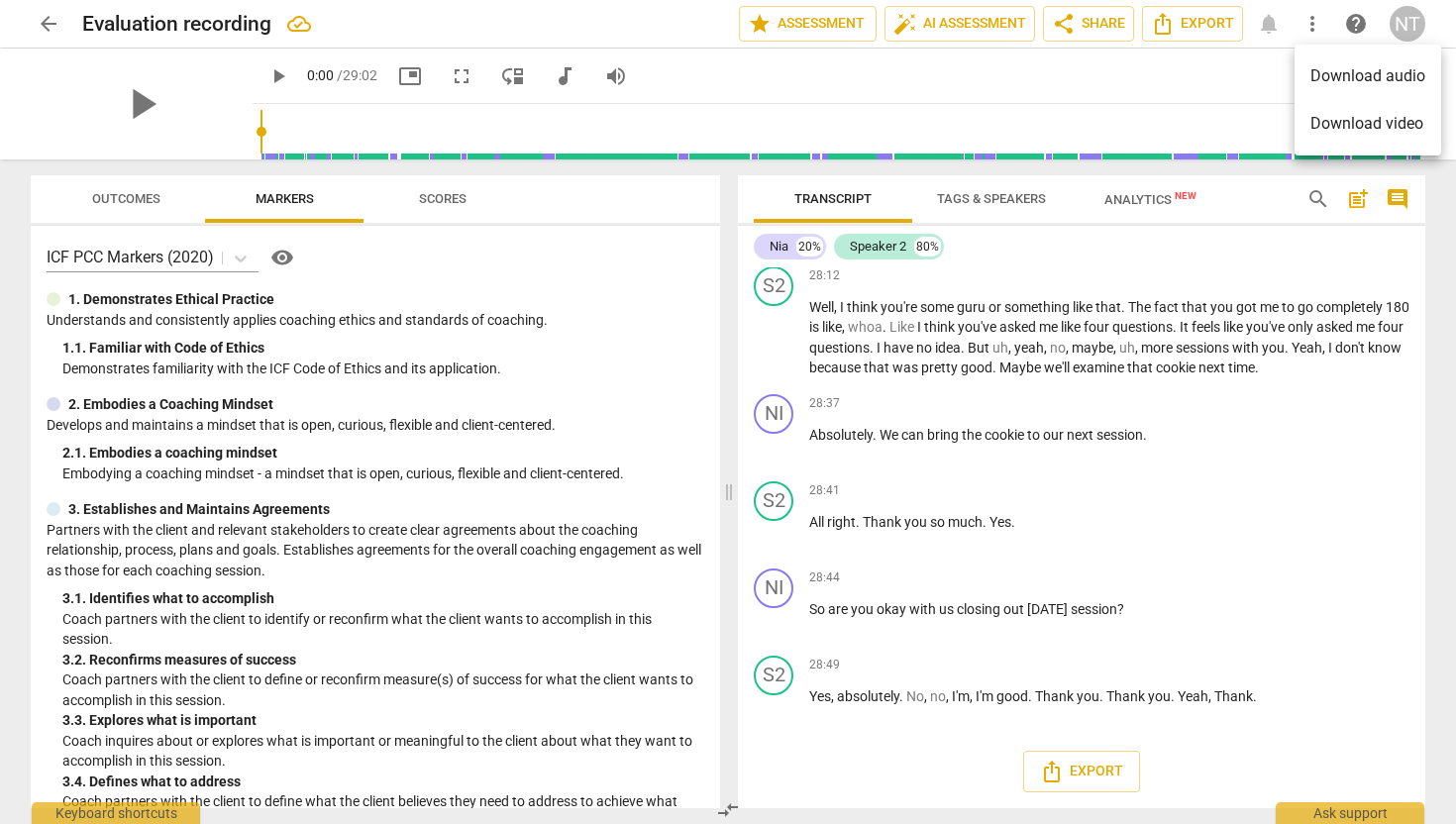 click on "Download audio" at bounding box center [1368, 76] 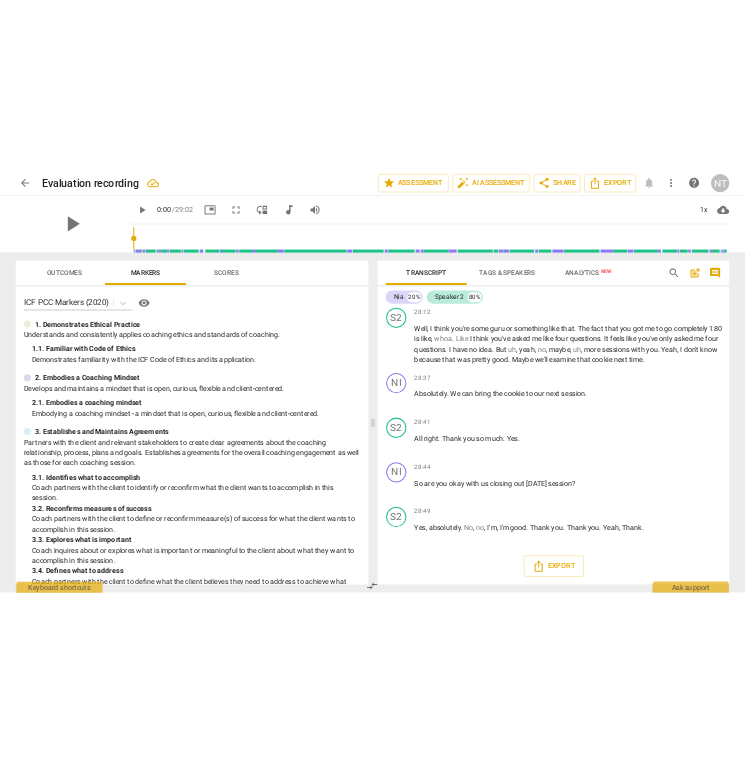 scroll, scrollTop: 11330, scrollLeft: 0, axis: vertical 